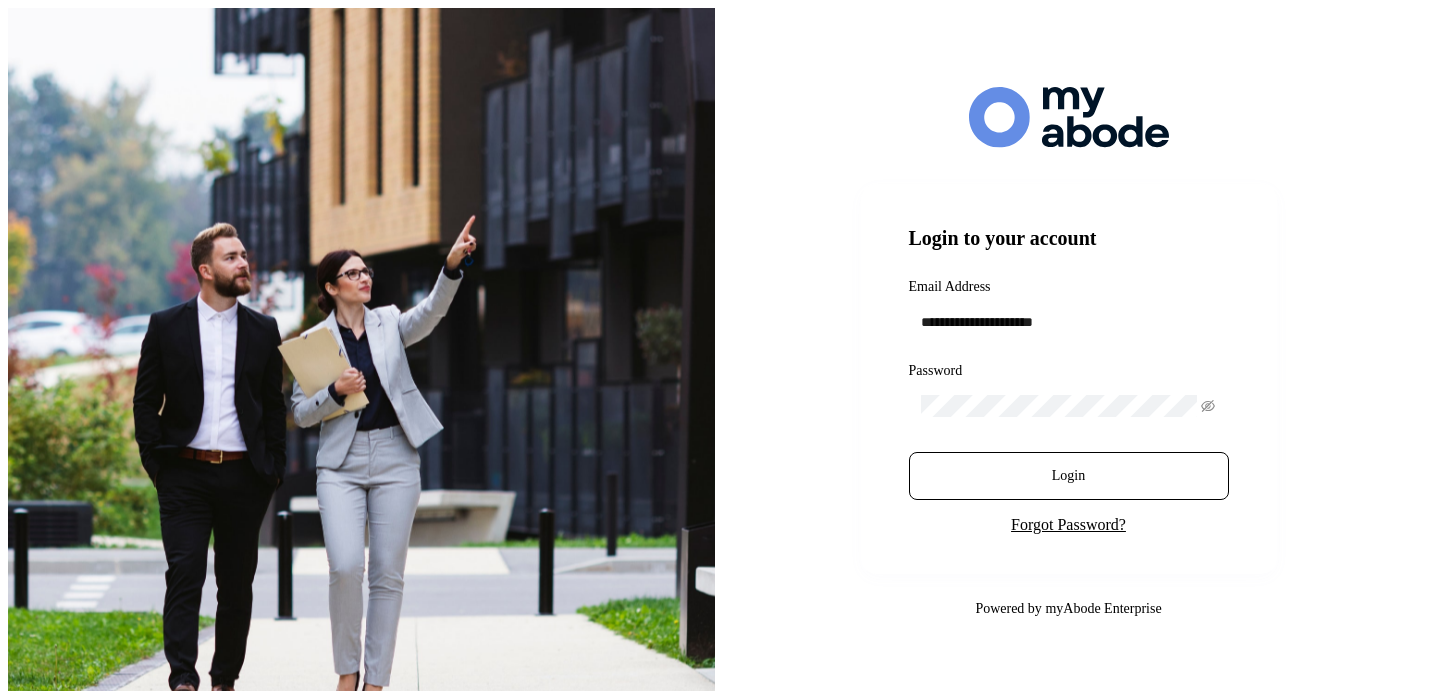 scroll, scrollTop: 0, scrollLeft: 0, axis: both 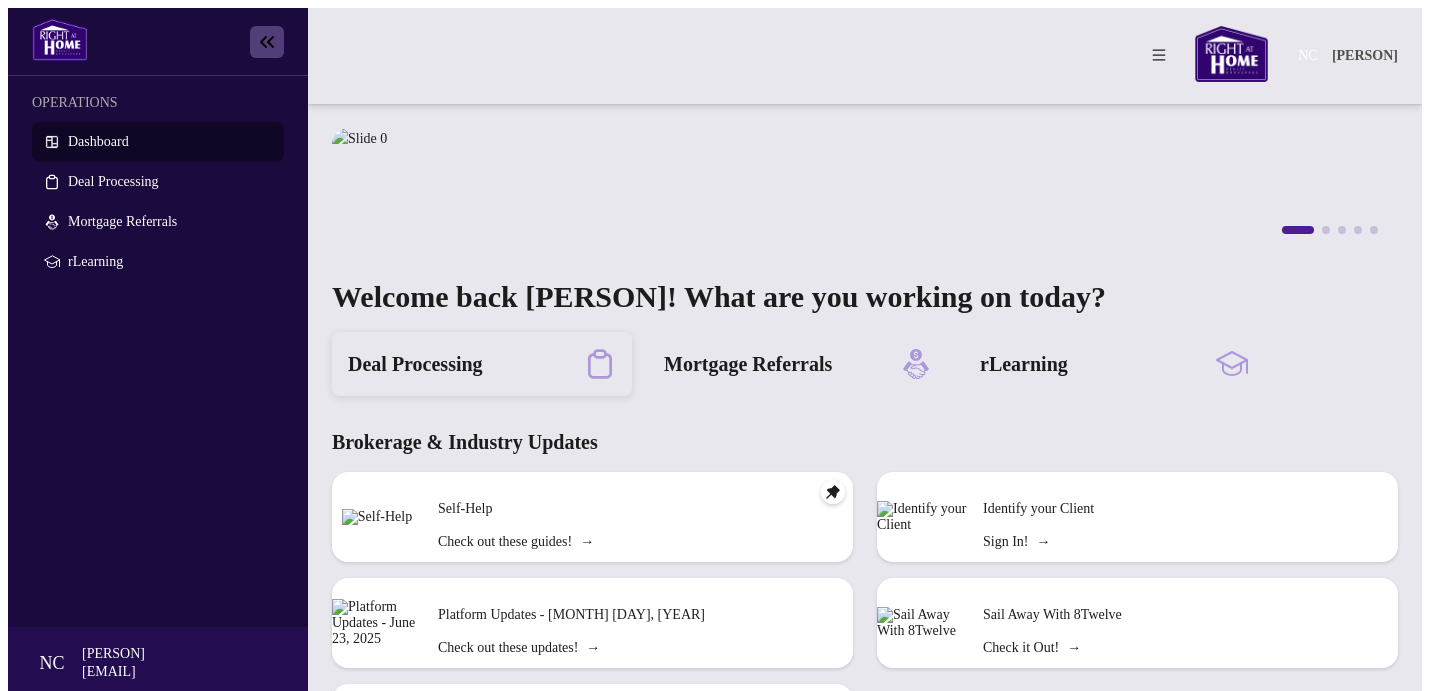 click on "Deal Processing" at bounding box center [415, 364] 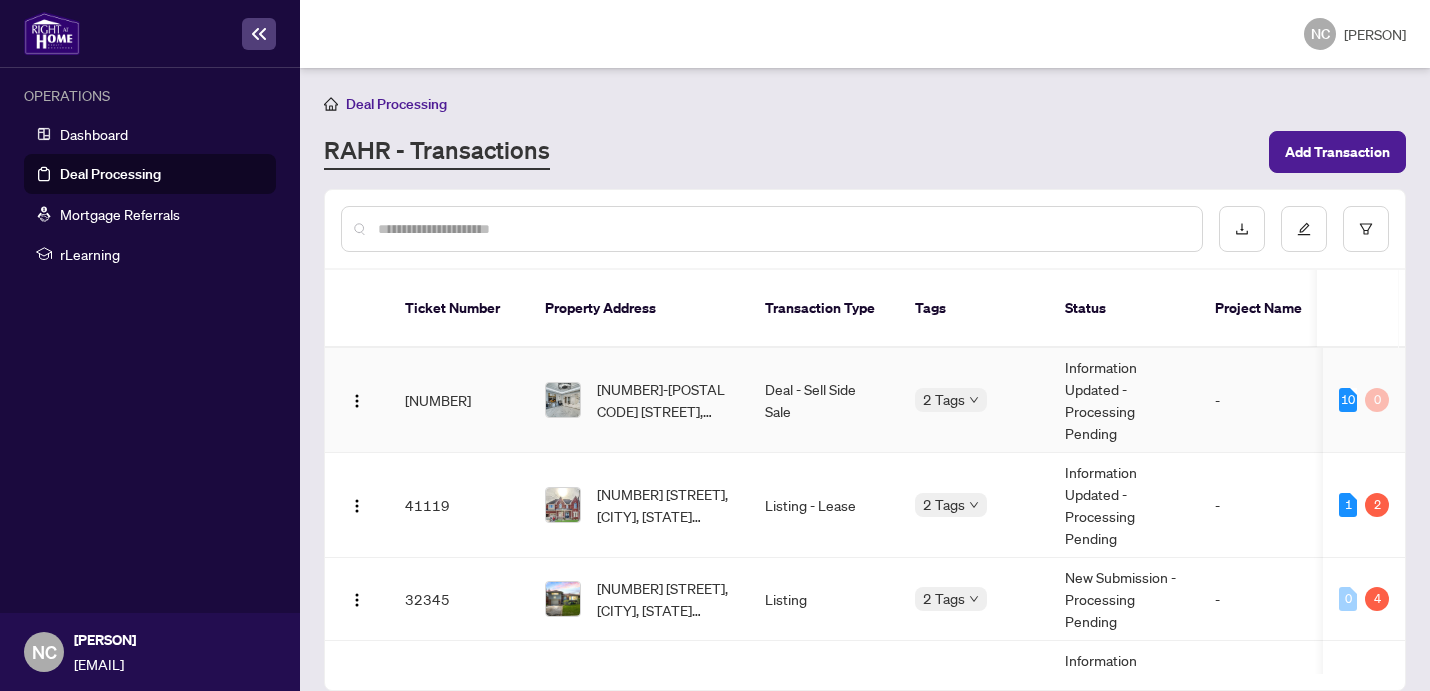 click on "Deal - Sell Side Sale" at bounding box center [824, 400] 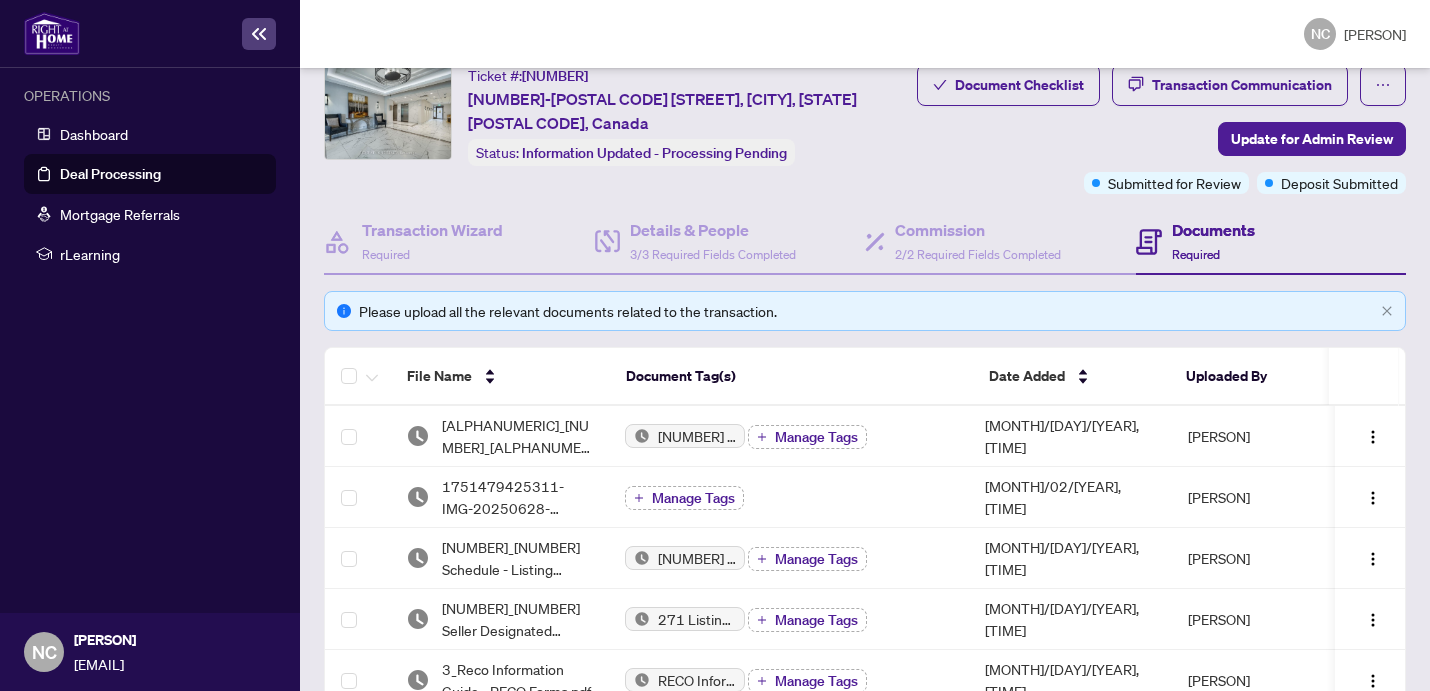 scroll, scrollTop: 74, scrollLeft: 0, axis: vertical 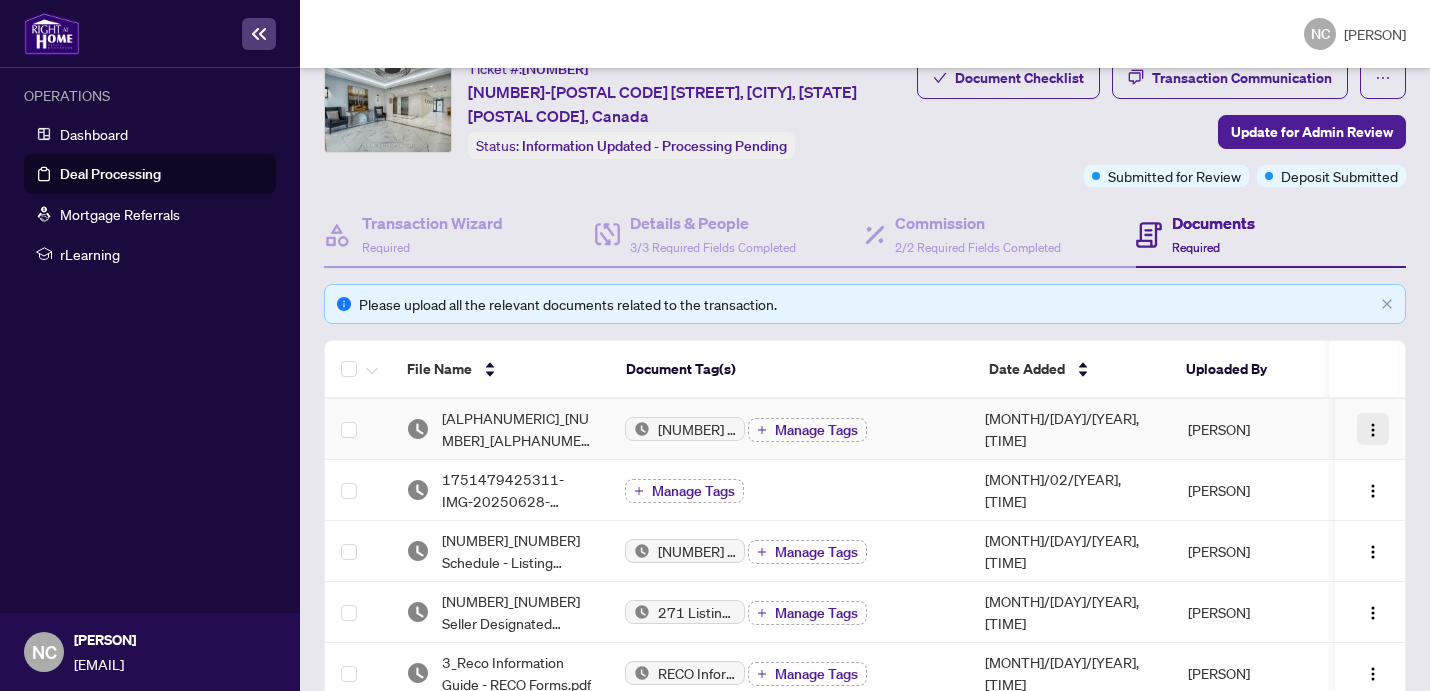 click at bounding box center (1373, 430) 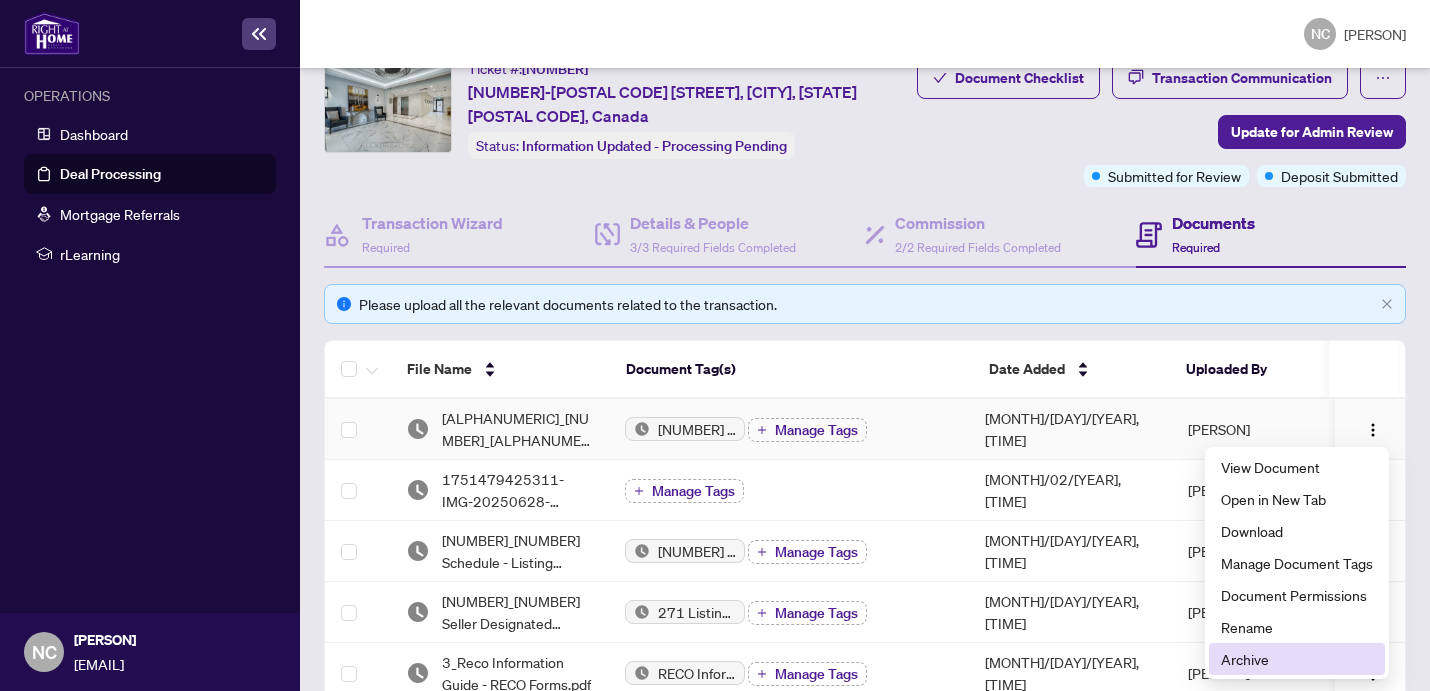 click on "Archive" at bounding box center (1297, 659) 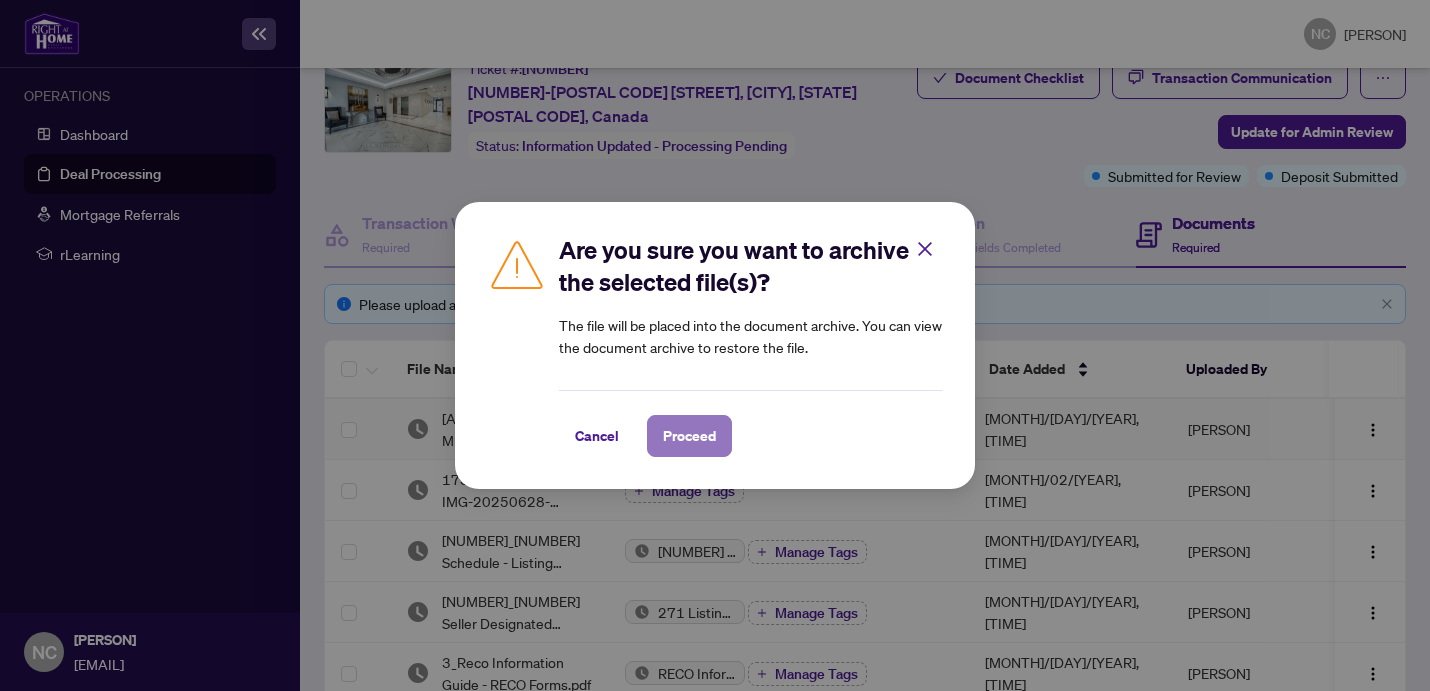click on "Proceed" at bounding box center (689, 436) 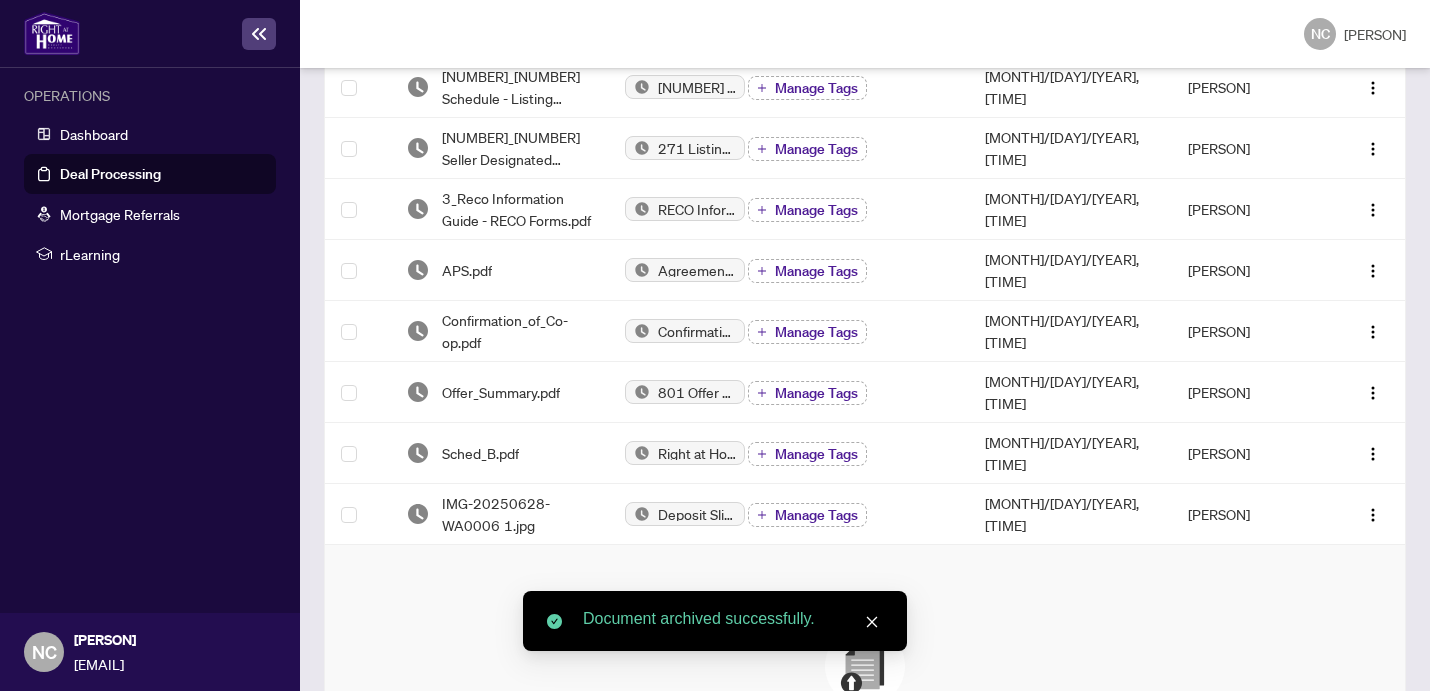 scroll, scrollTop: 740, scrollLeft: 0, axis: vertical 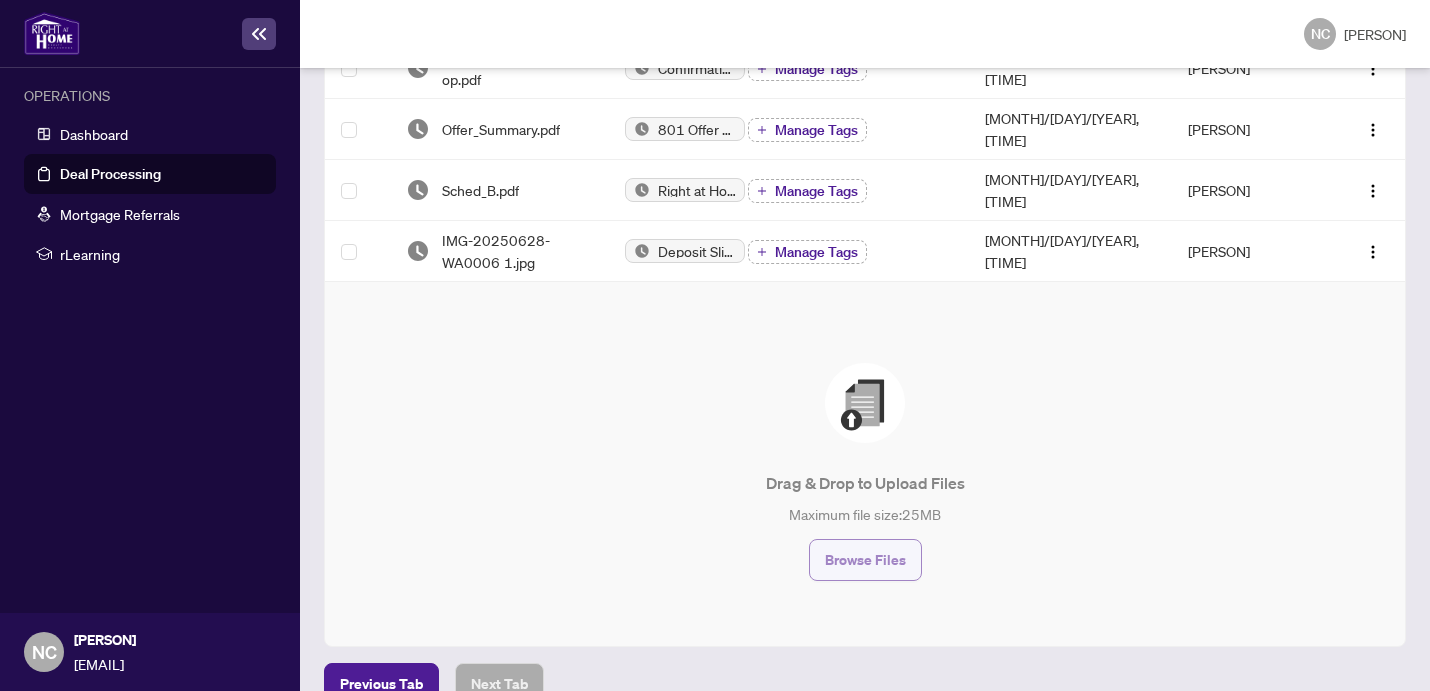 click on "Browse Files" at bounding box center [865, 560] 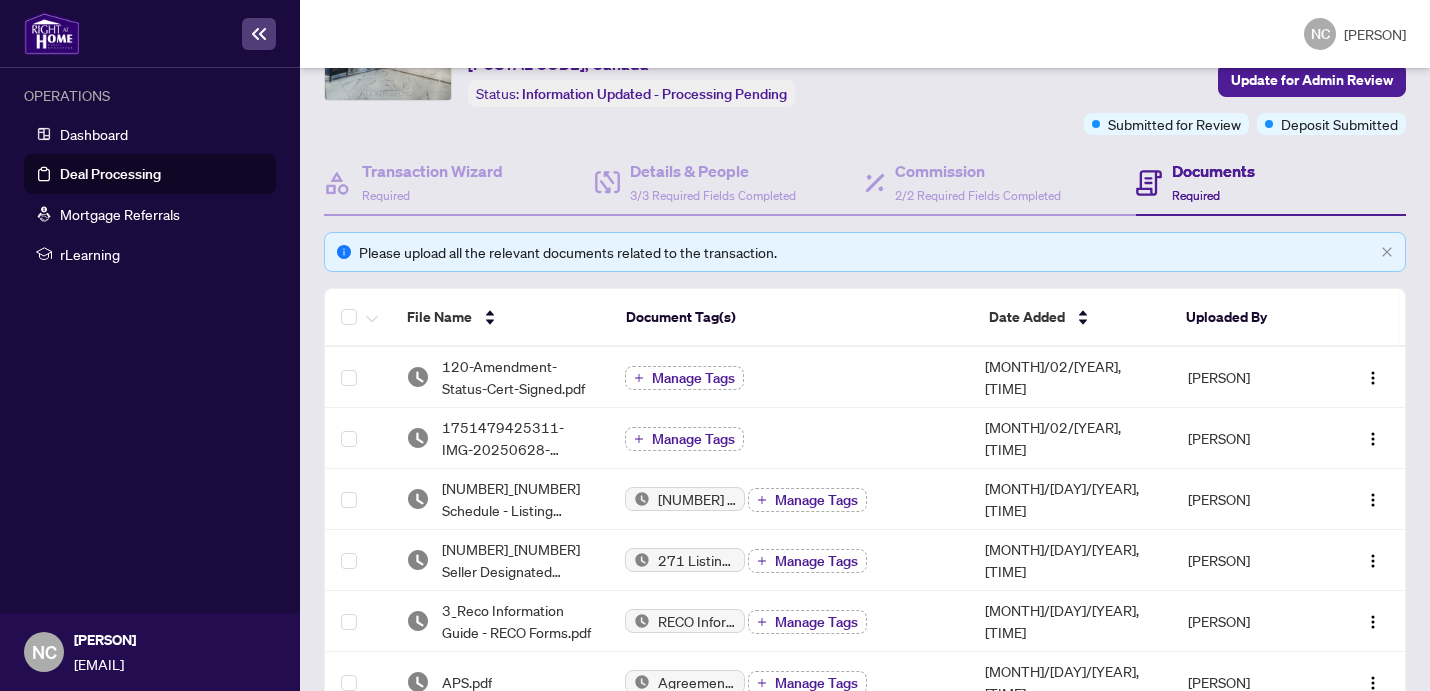 scroll, scrollTop: 128, scrollLeft: 0, axis: vertical 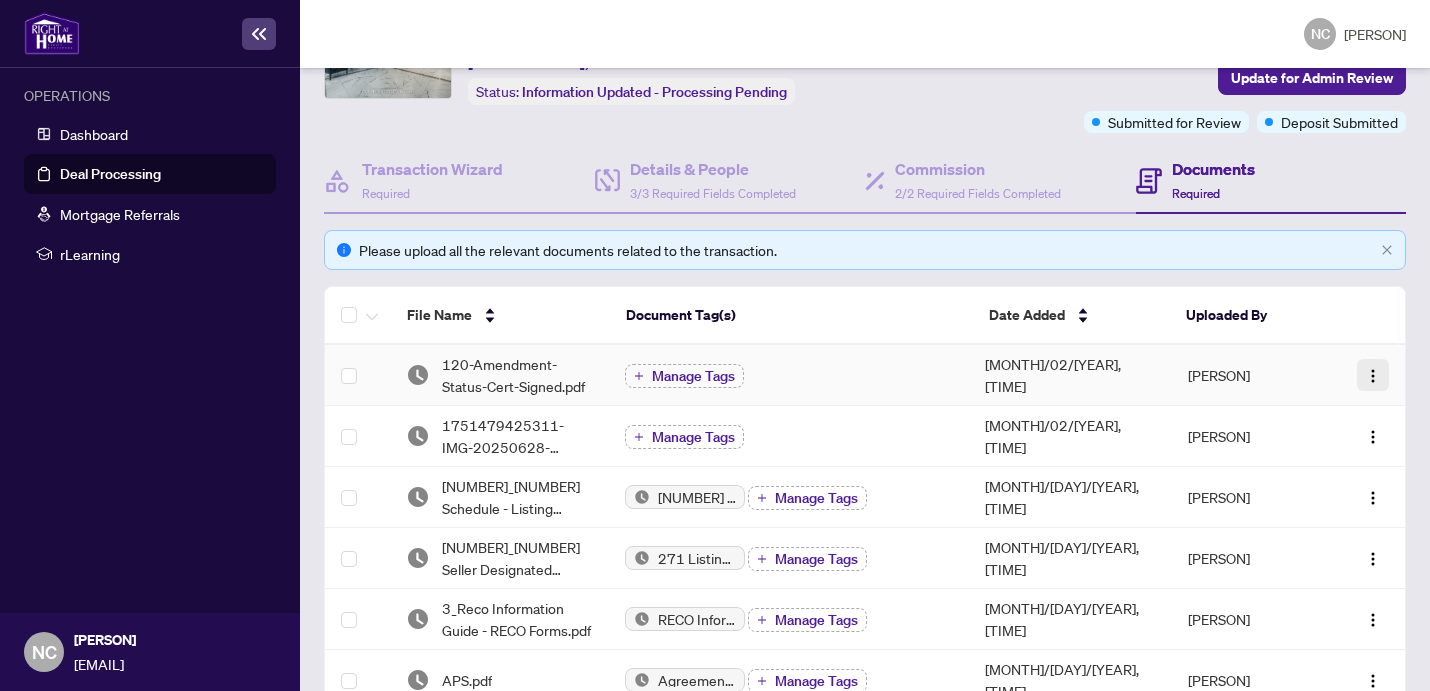 click at bounding box center (1373, 375) 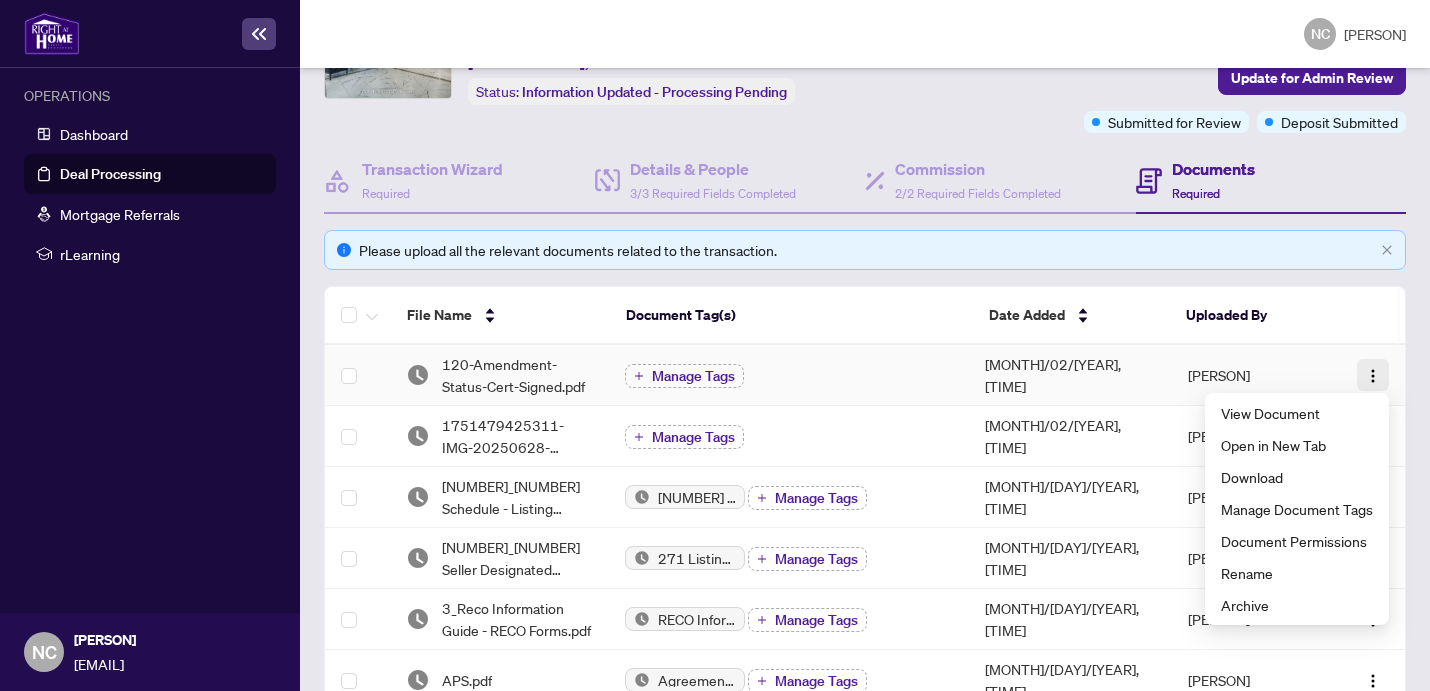 click at bounding box center [1373, 376] 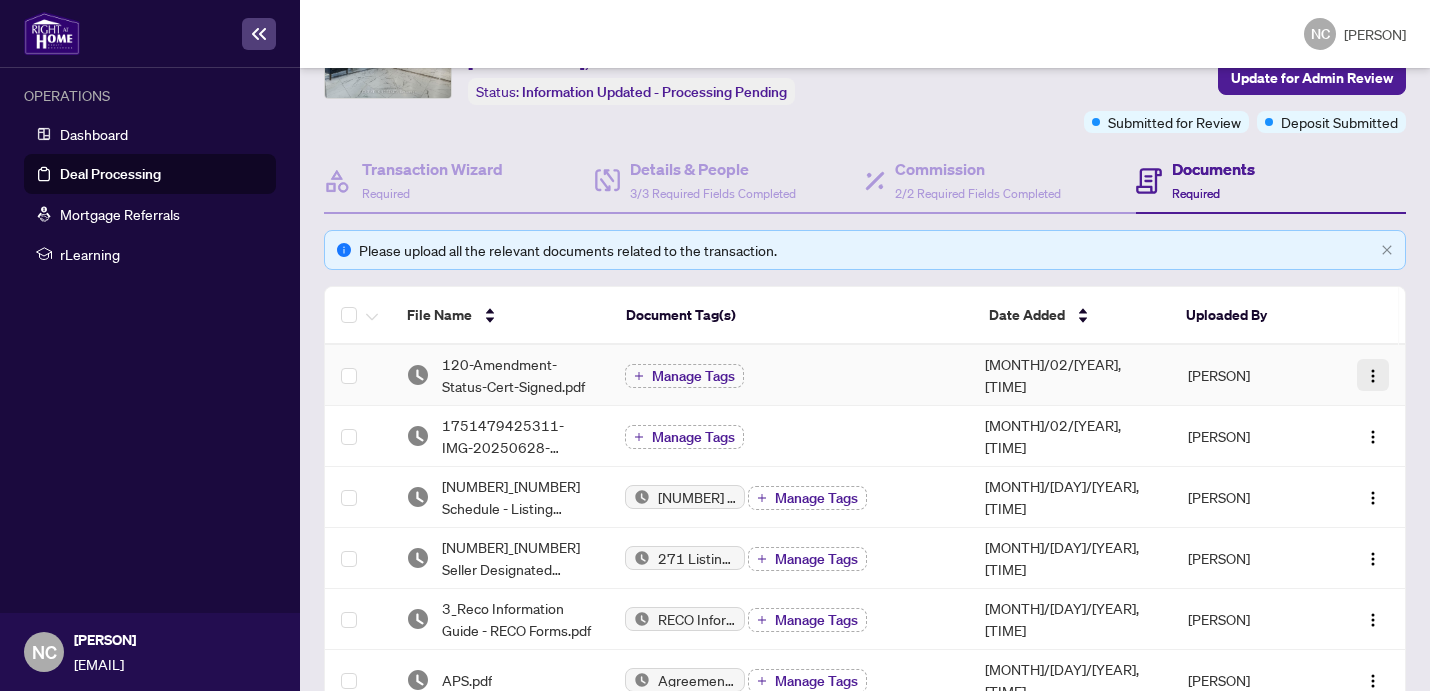 click at bounding box center [1373, 376] 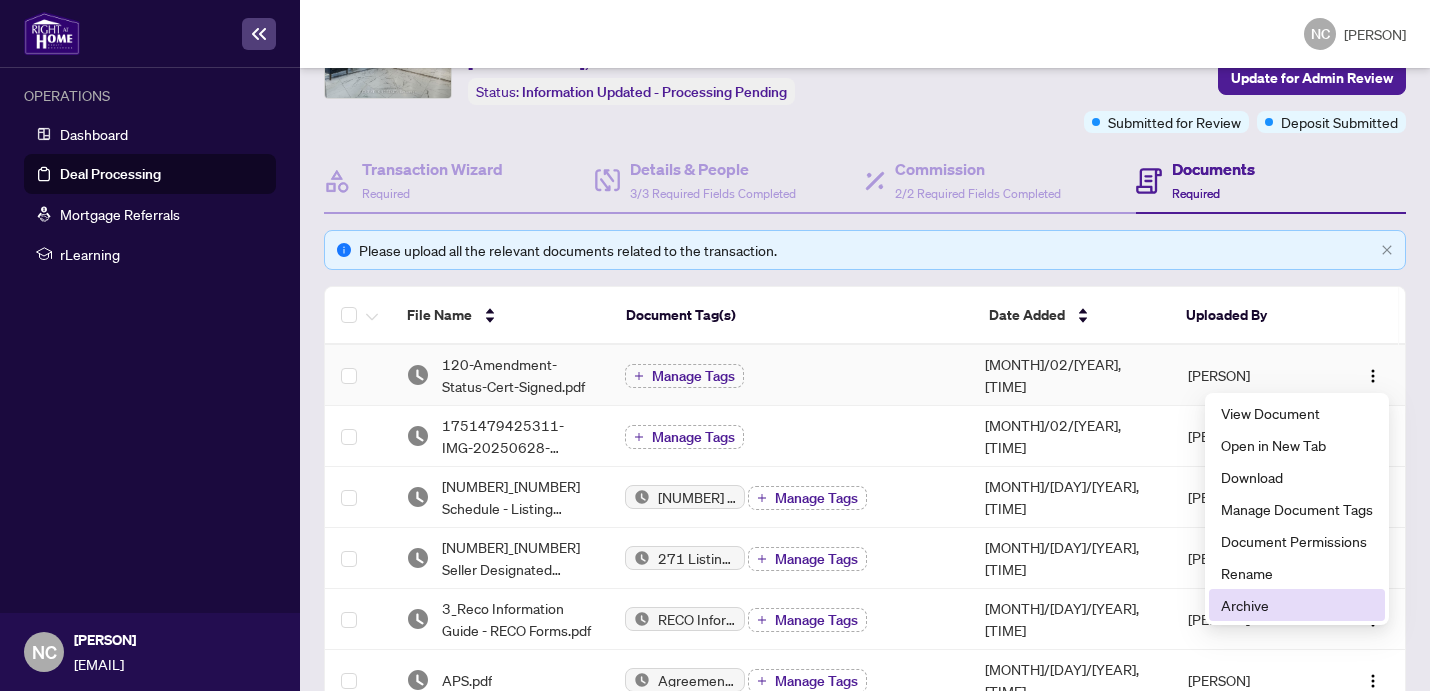 click on "Archive" at bounding box center (1297, 605) 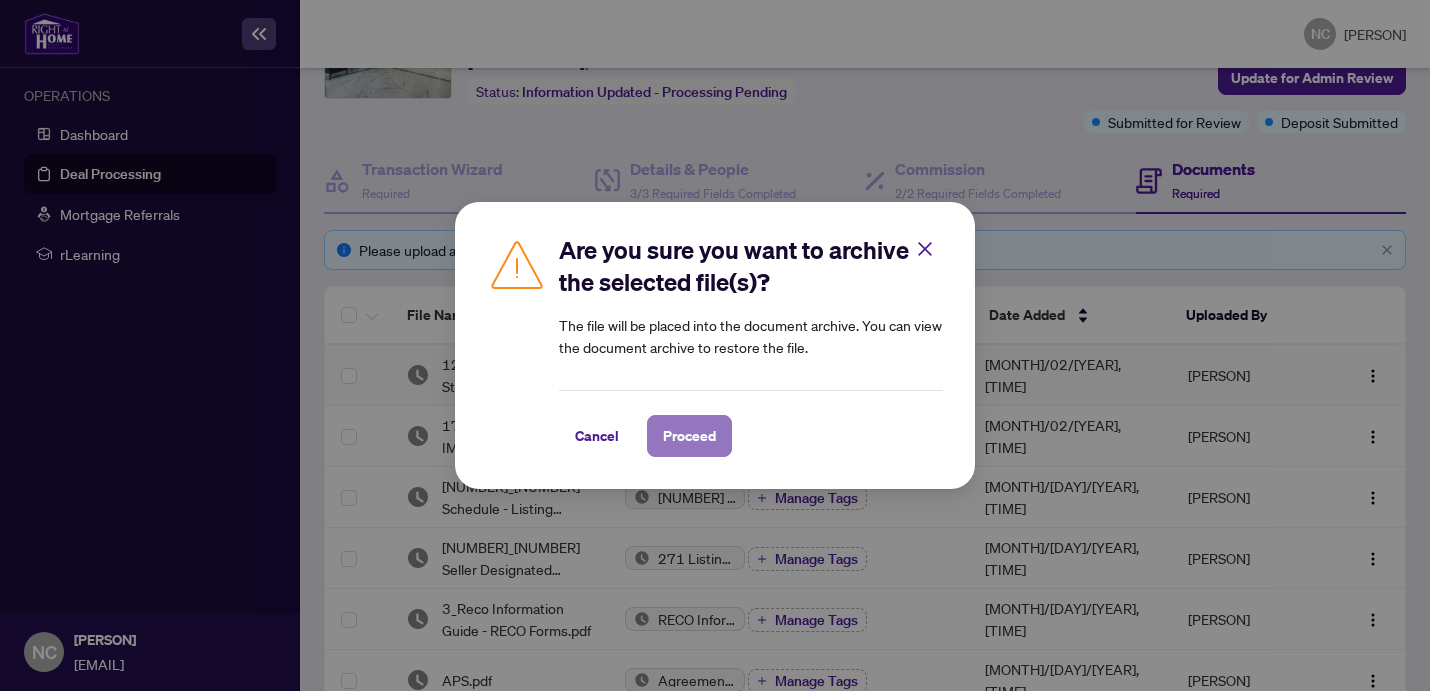 click on "Proceed" at bounding box center [689, 436] 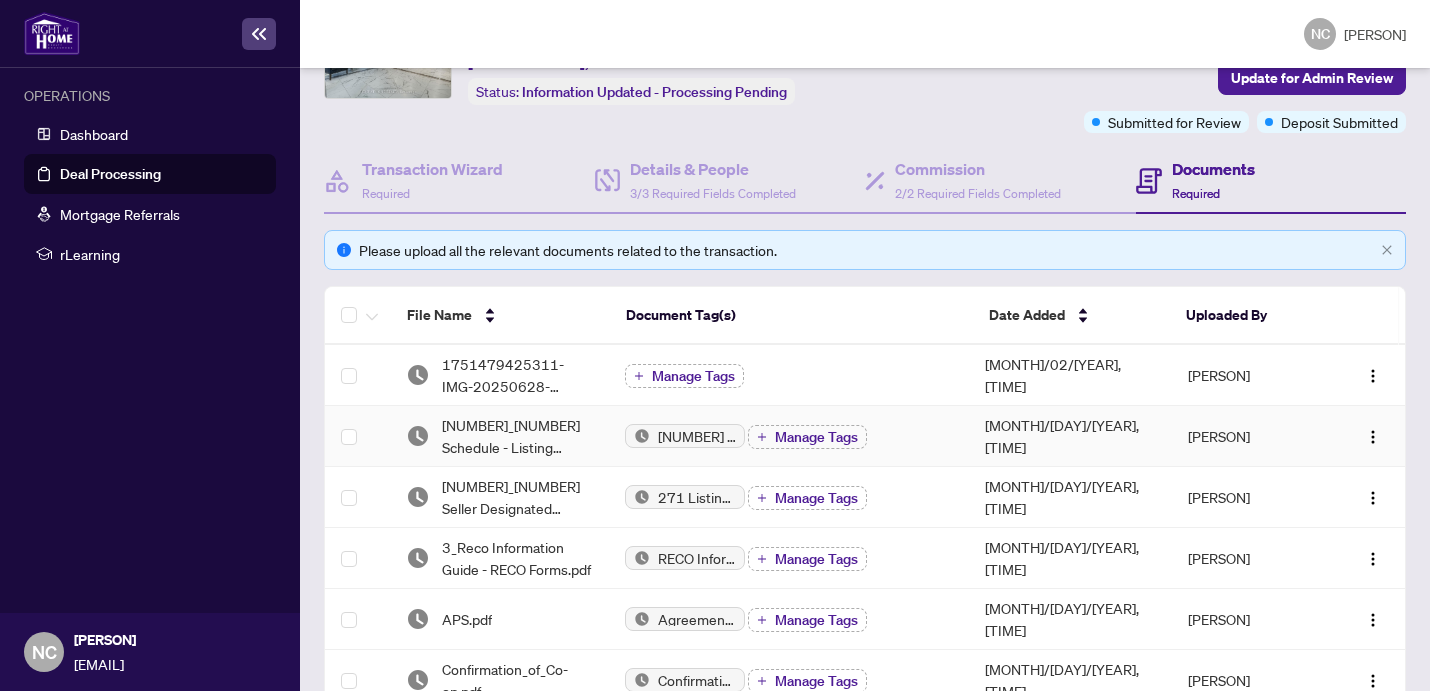 scroll, scrollTop: 740, scrollLeft: 0, axis: vertical 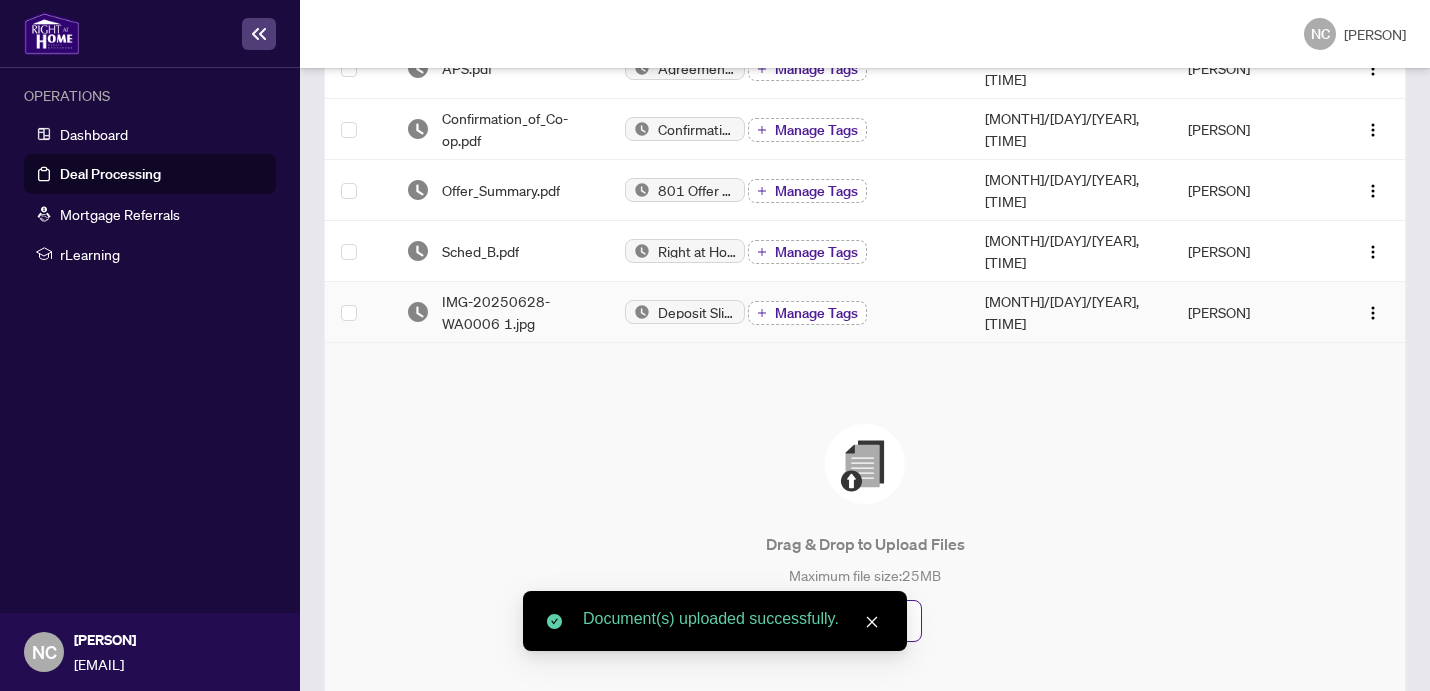 click on "Manage Tags" at bounding box center (807, 313) 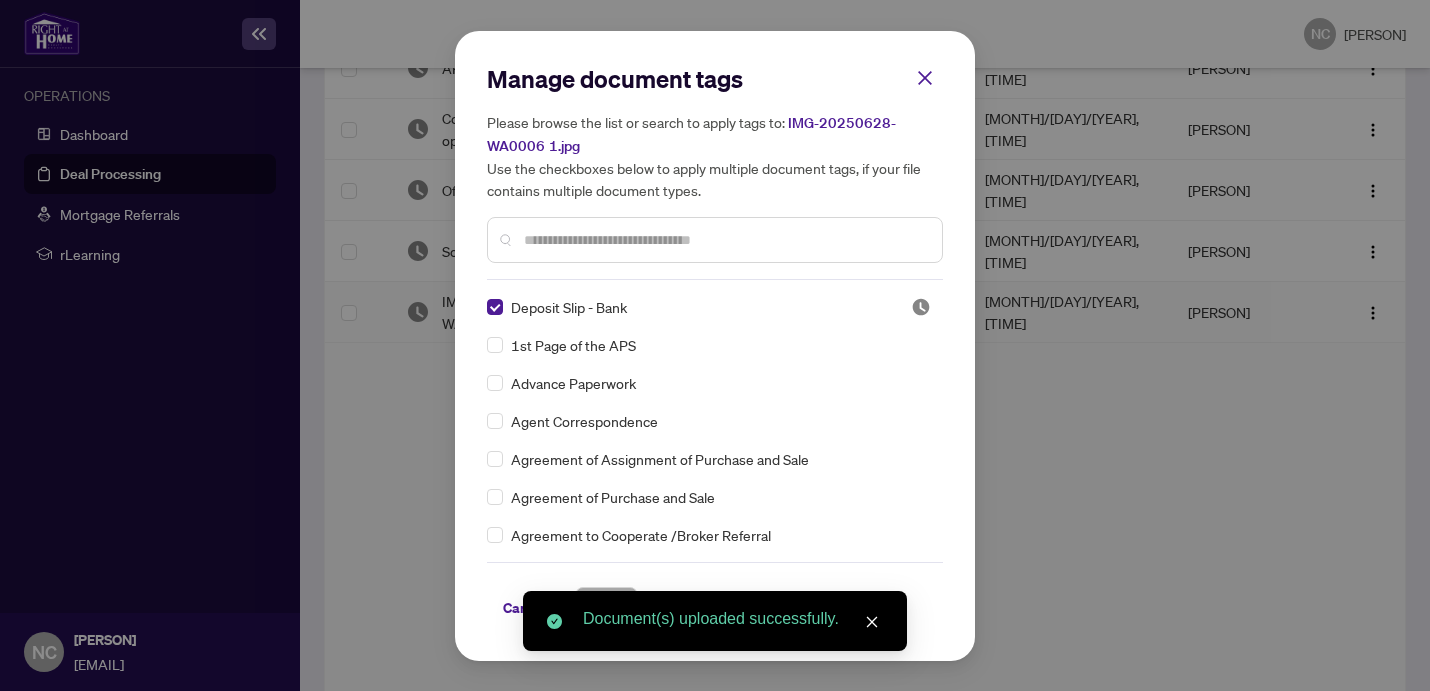 click on "Manage document tags Please browse the list or search to apply tags to:   IMG-[DATE]-[TIME] 1.jpg   Use the checkboxes below to apply multiple document tags, if your file contains multiple document types.   Deposit Slip - Bank 1st Page of the APS Advance Paperwork Agent Correspondence Agreement of Assignment of Purchase and Sale Agreement of Purchase and Sale Agreement to Cooperate /Broker Referral Agreement to Lease Articles of Incorporation Back to Vendor Letter Belongs to Another Transaction Builder's Consent Buyer Designated Representation Agreement Buyer Designated Representation Agreement Buyers Lawyer Information Certificate of Estate Trustee(s) Client Refused to Sign Closing Date Change Co-op Brokerage Commission Statement Co-op EFT Co-operating Indemnity Agreement Commission Adjustment Commission Agreement Commission Calculation Commission Statement Sent Commission Statement Sent to Landlord Commission Statement Sent to Lawyer Commission Statement Sent to Listing Brokerage Commission Waiver Letter" at bounding box center [715, 346] 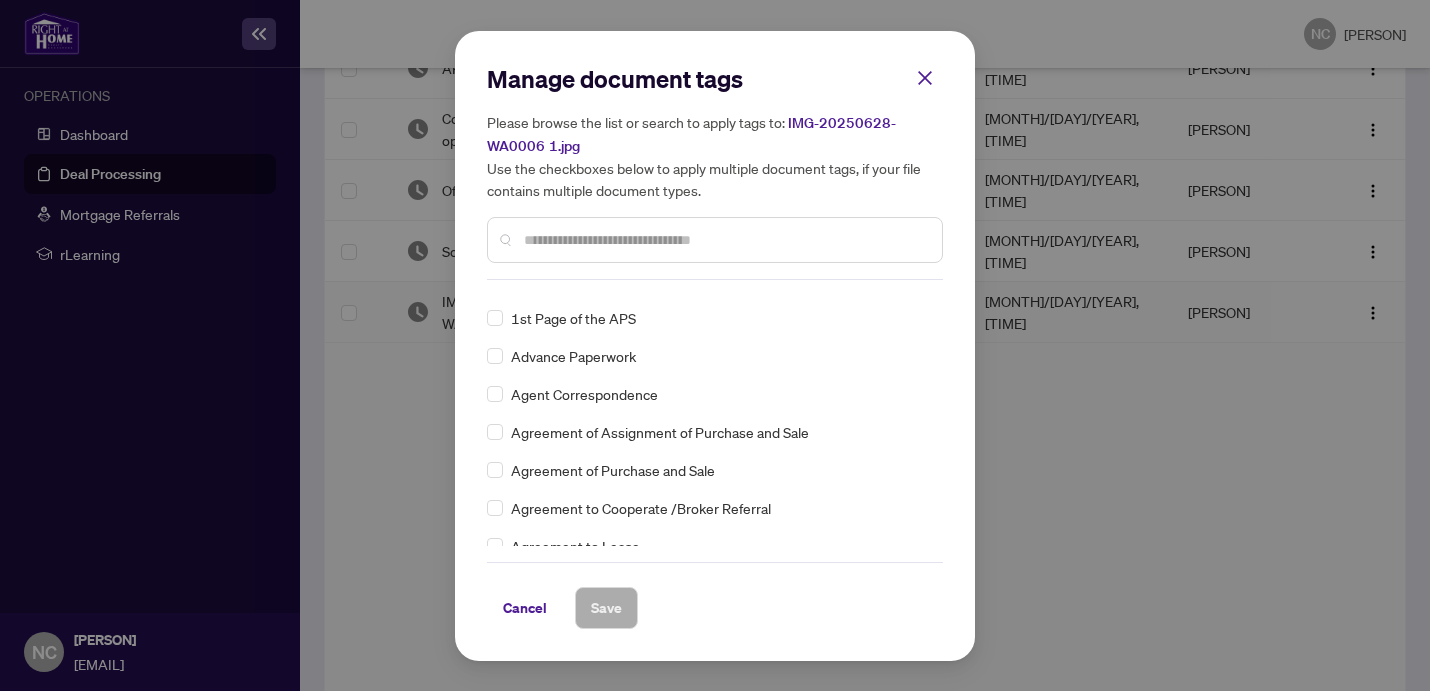 scroll, scrollTop: 0, scrollLeft: 0, axis: both 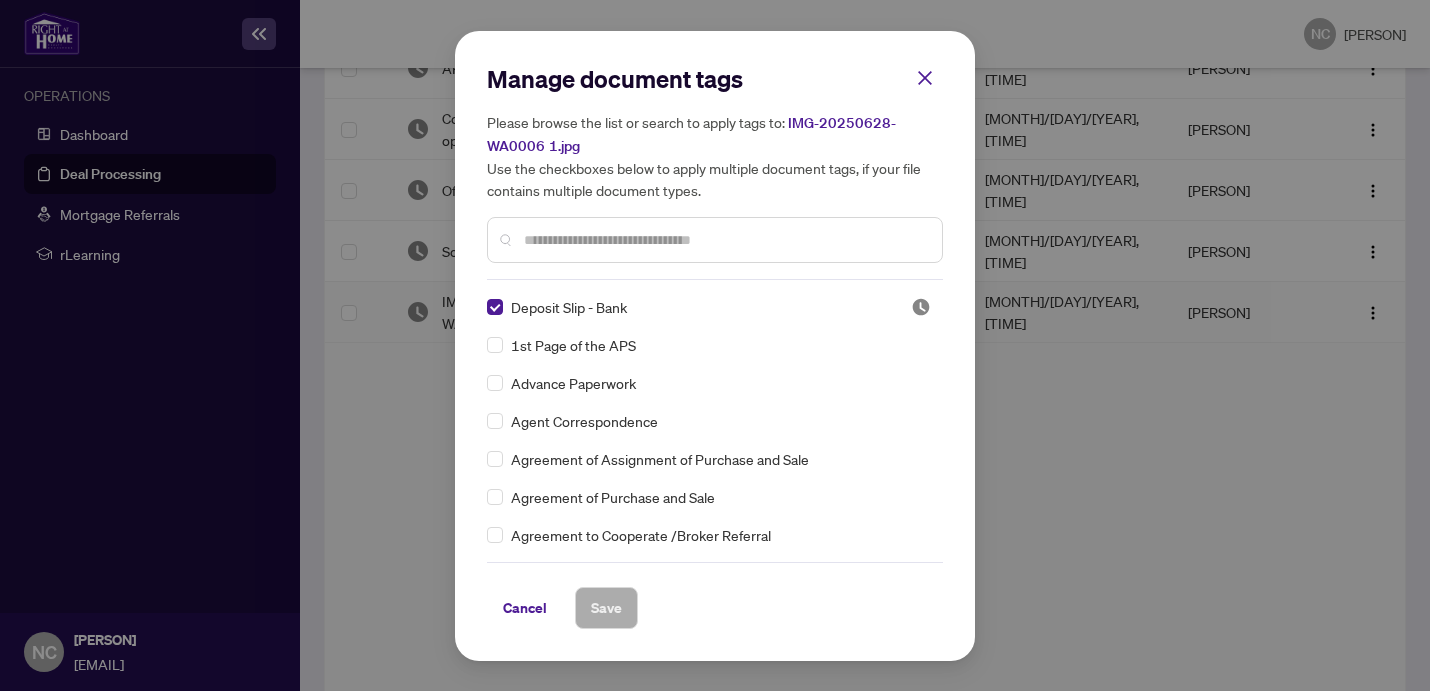 click at bounding box center [715, 240] 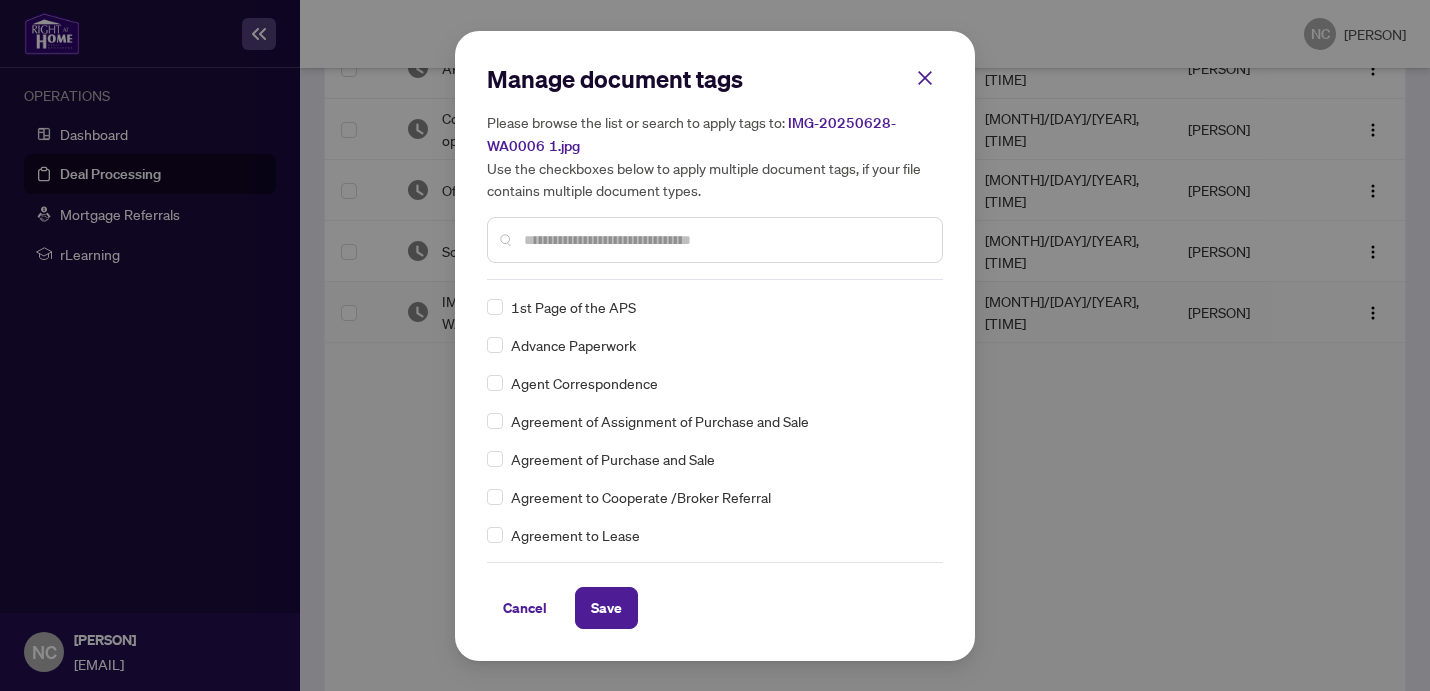 scroll, scrollTop: 0, scrollLeft: 0, axis: both 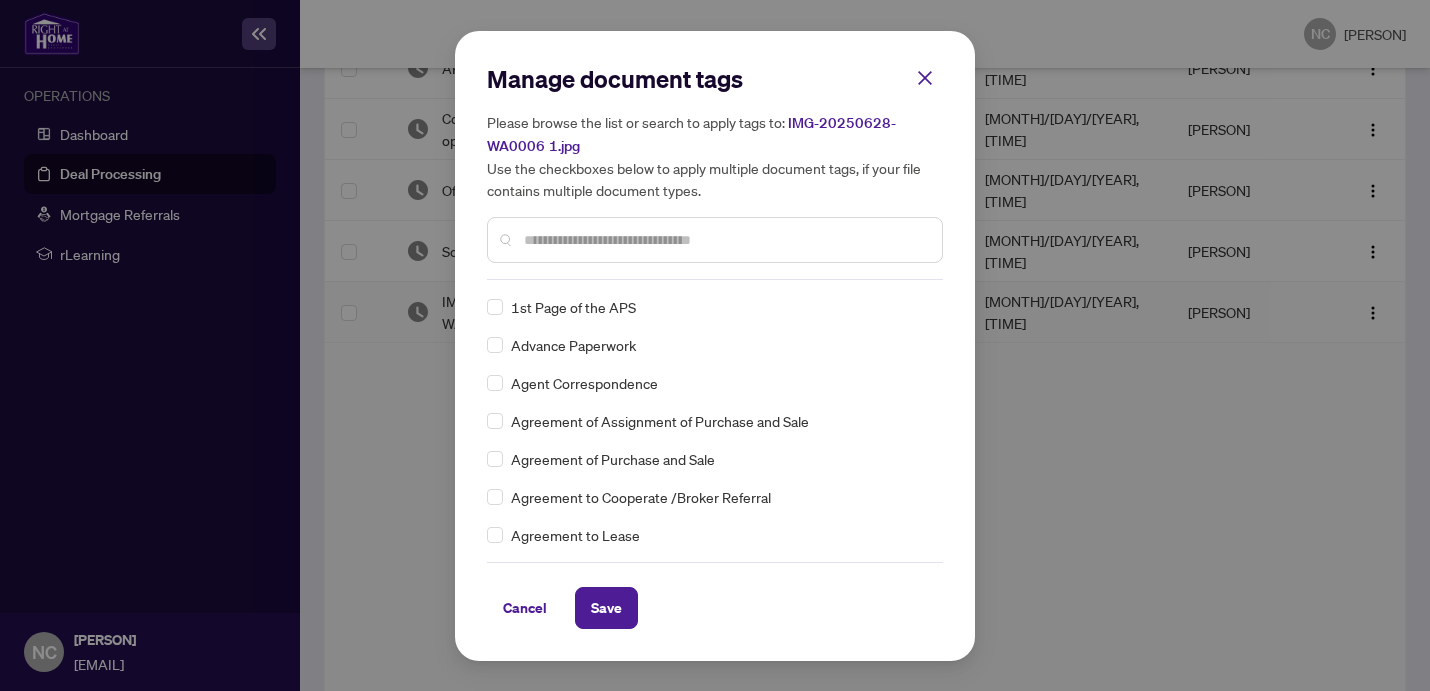 click at bounding box center [715, 240] 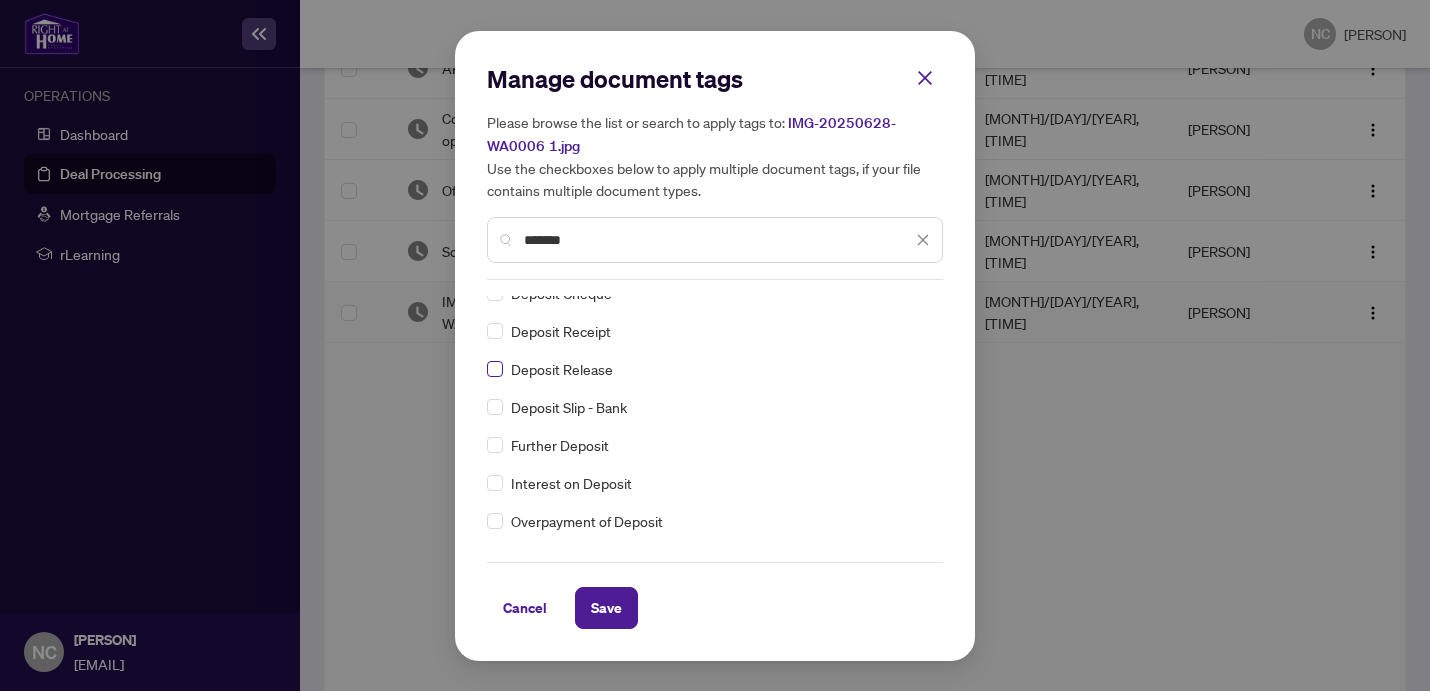 scroll, scrollTop: 93, scrollLeft: 0, axis: vertical 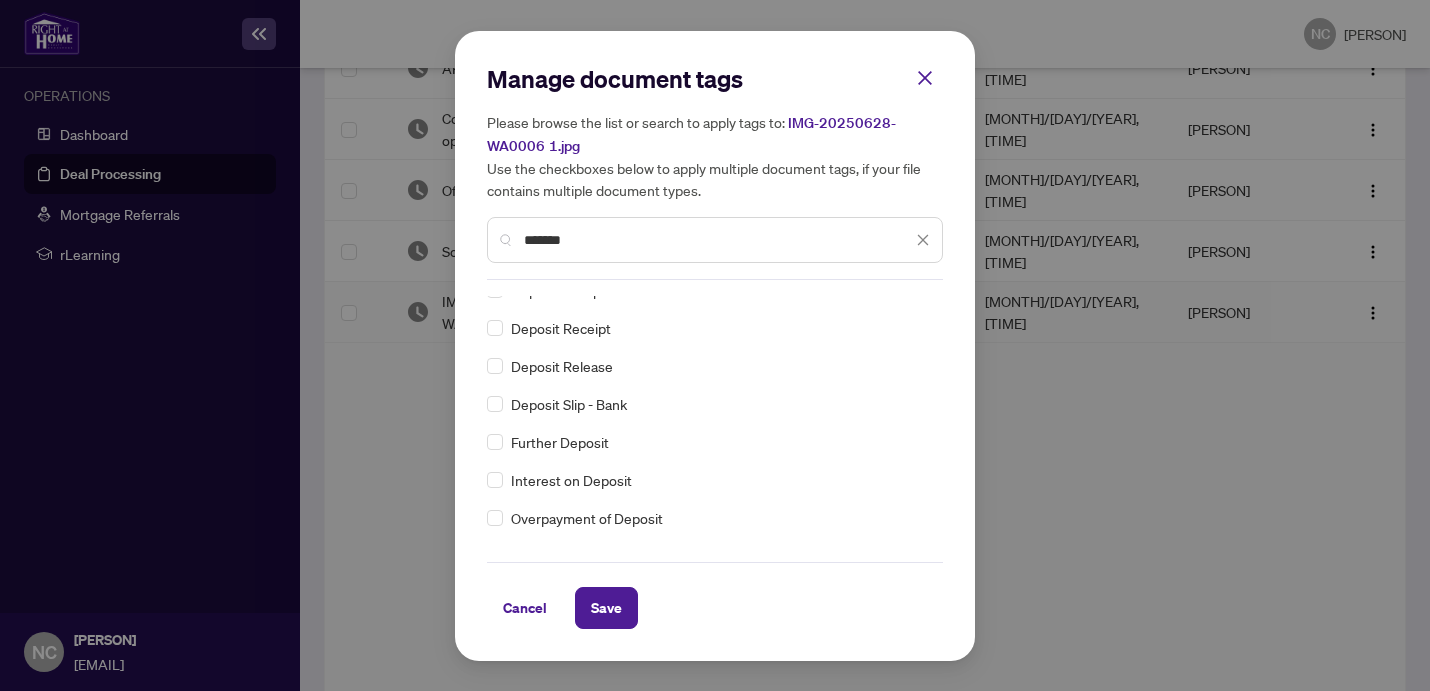 type on "*******" 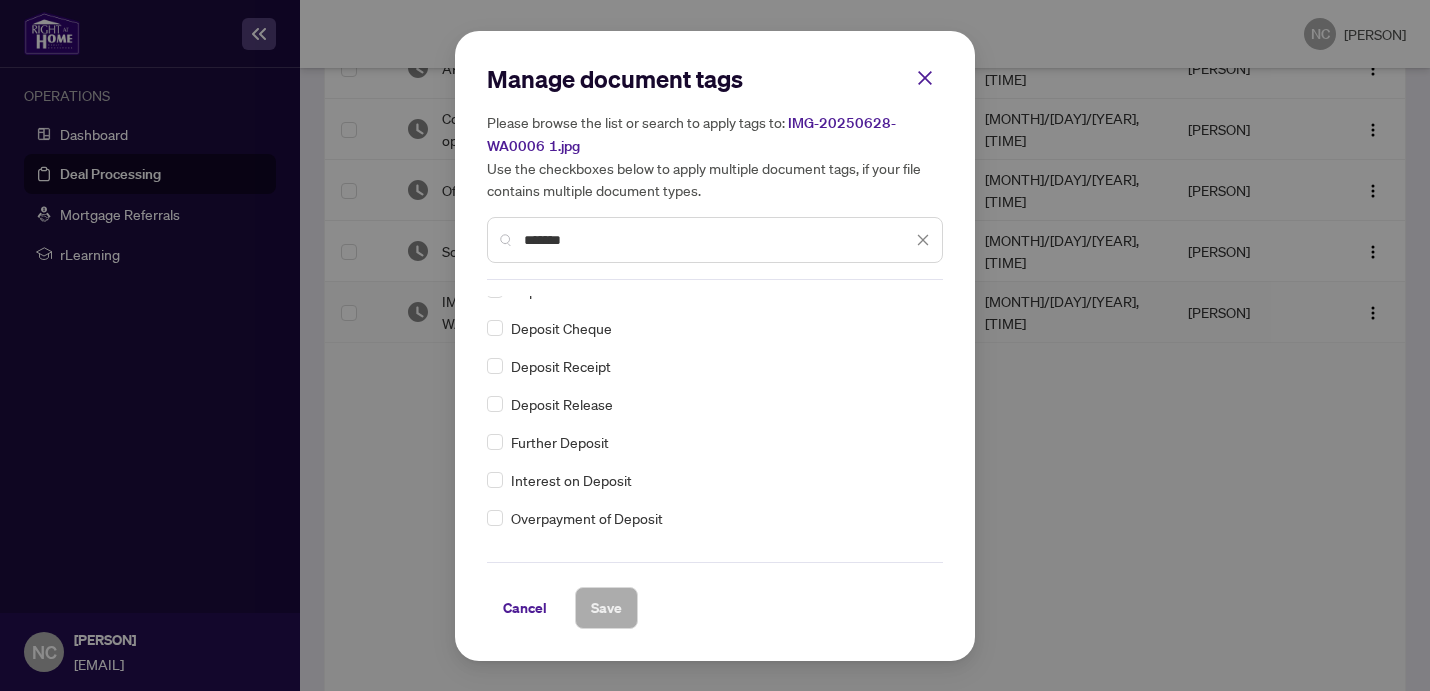 scroll, scrollTop: 0, scrollLeft: 0, axis: both 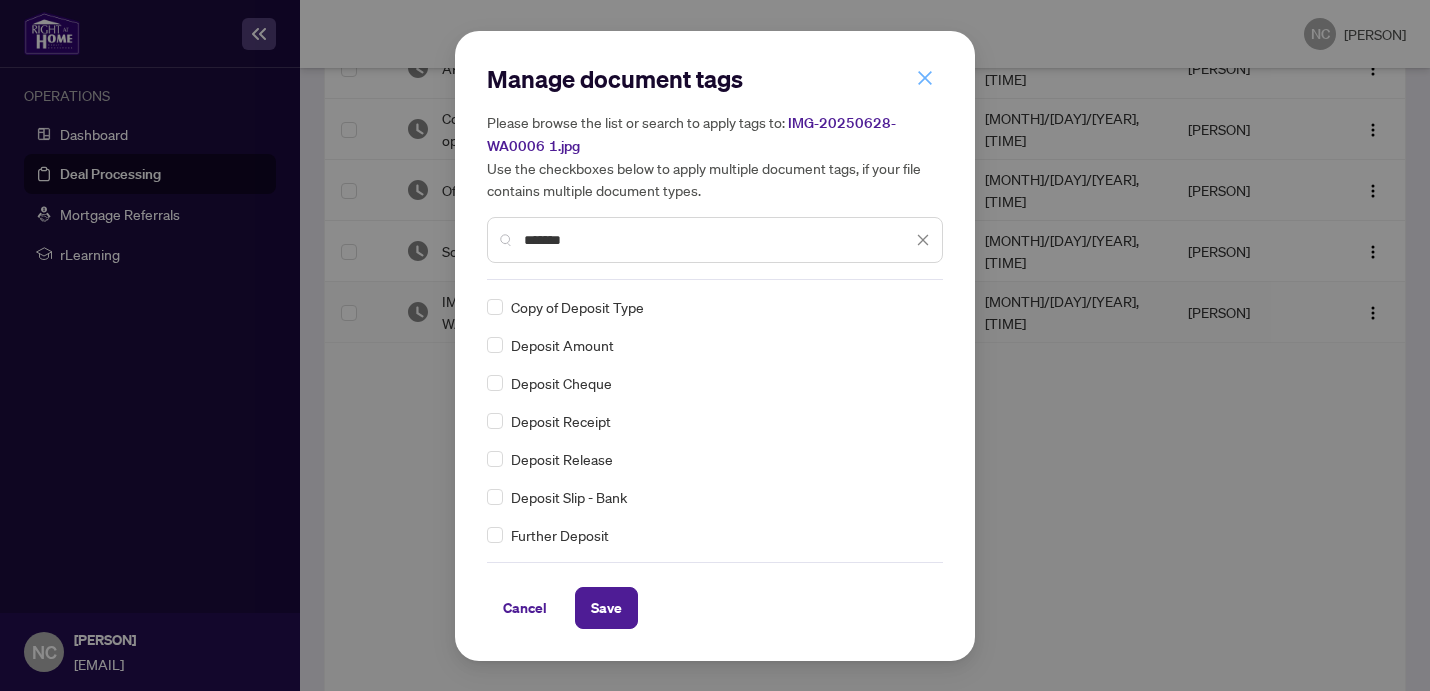 click at bounding box center [925, 78] 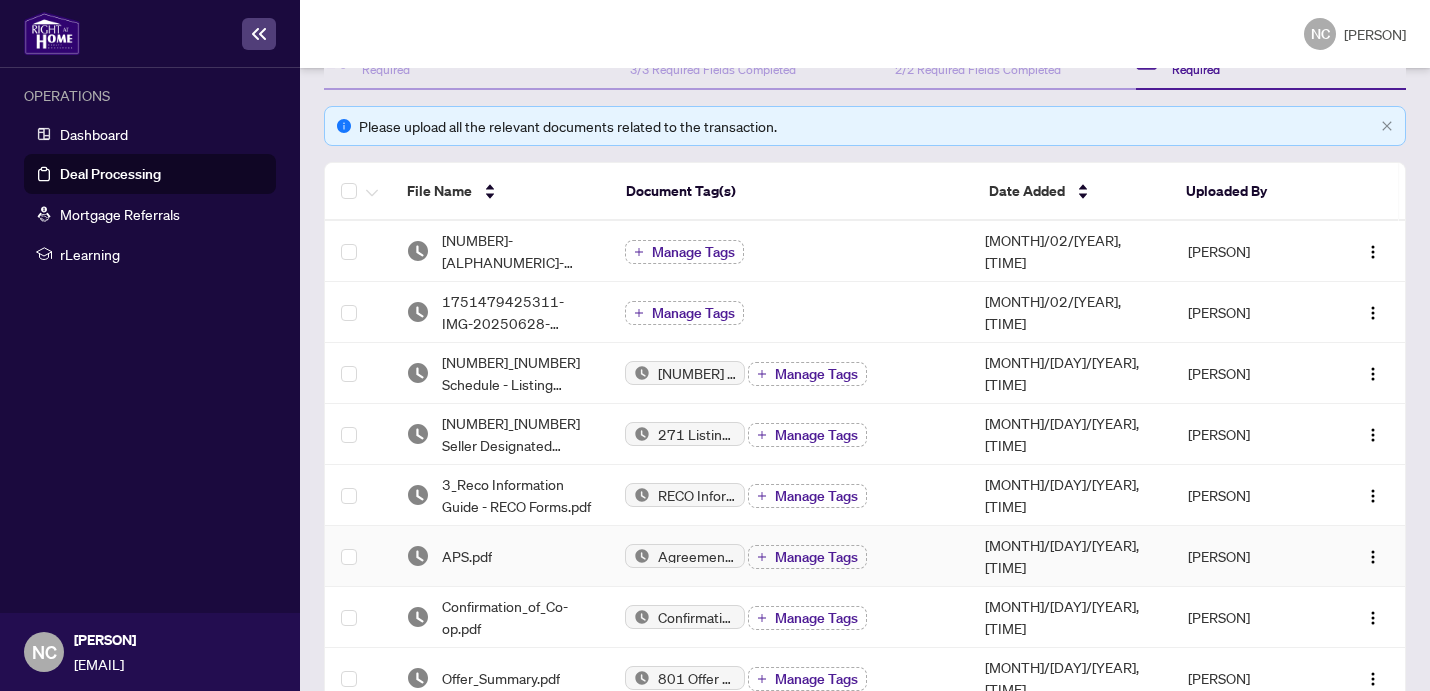 scroll, scrollTop: 232, scrollLeft: 0, axis: vertical 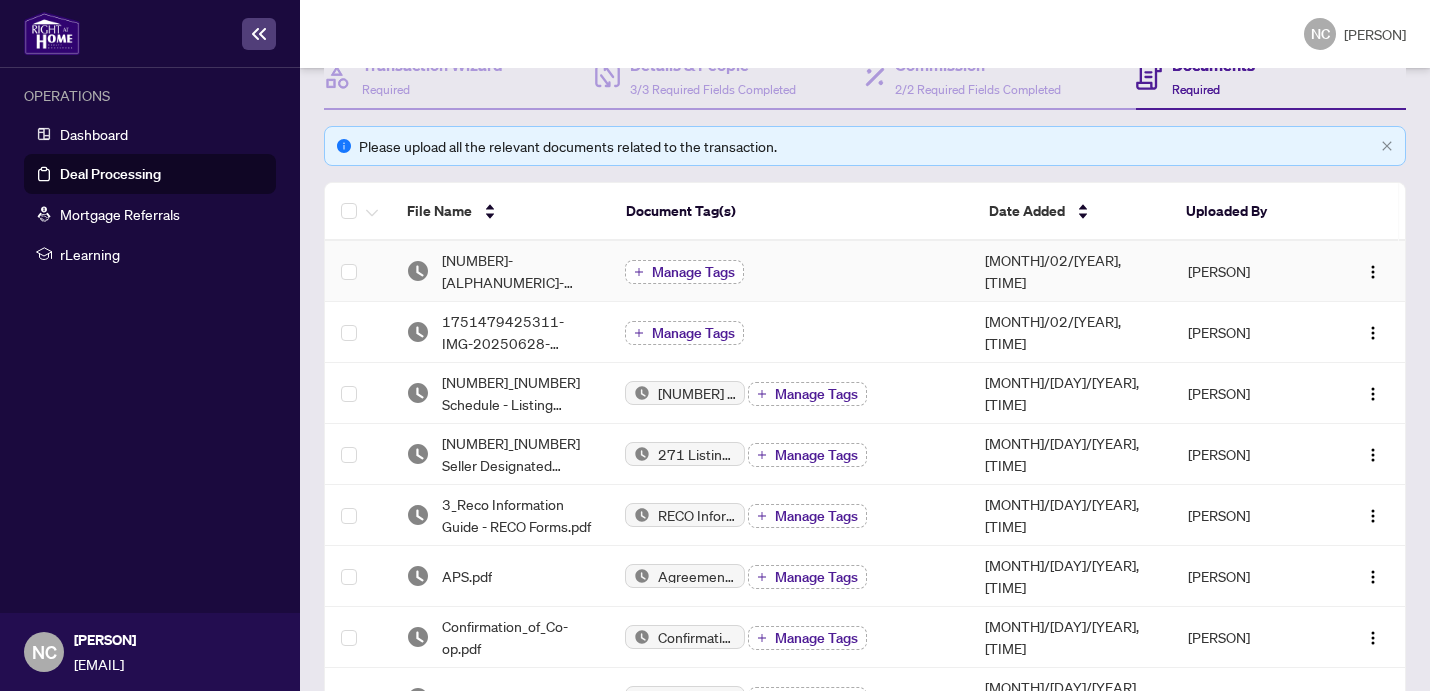 click on "Manage Tags" at bounding box center [693, 272] 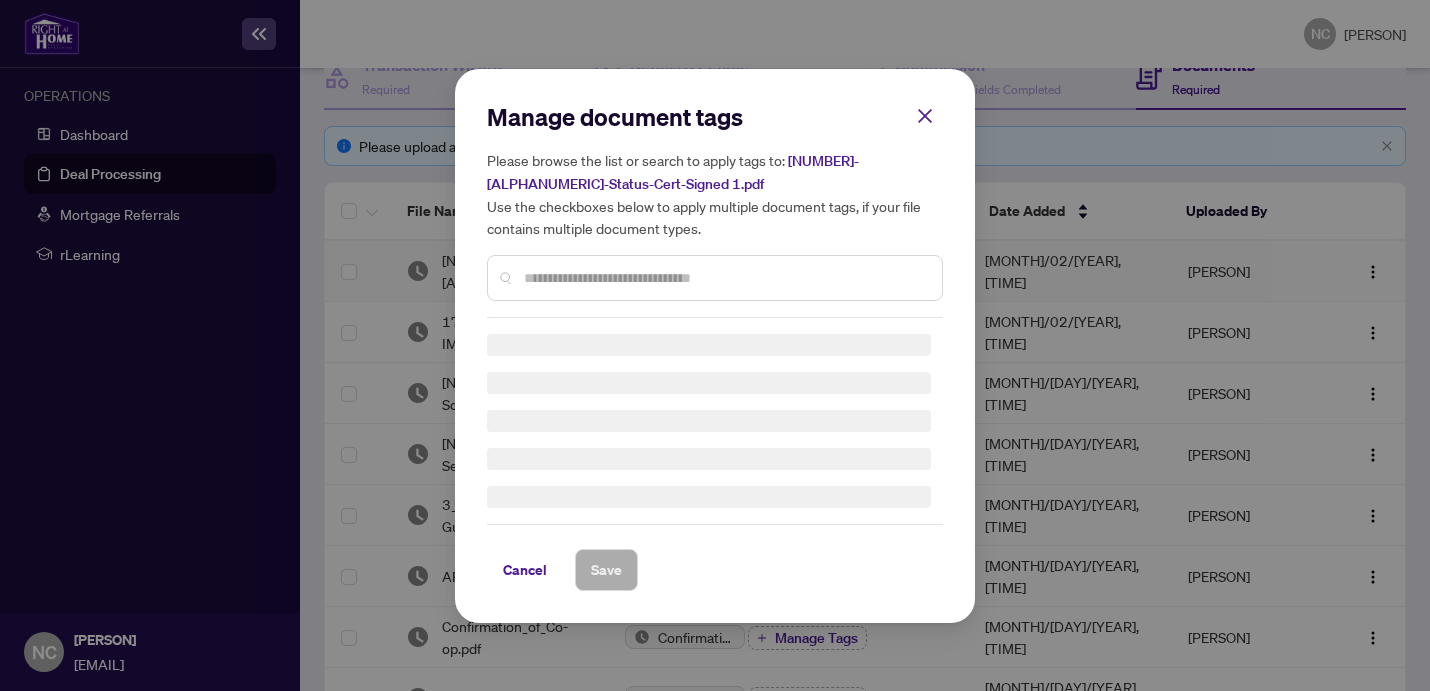 click at bounding box center (725, 278) 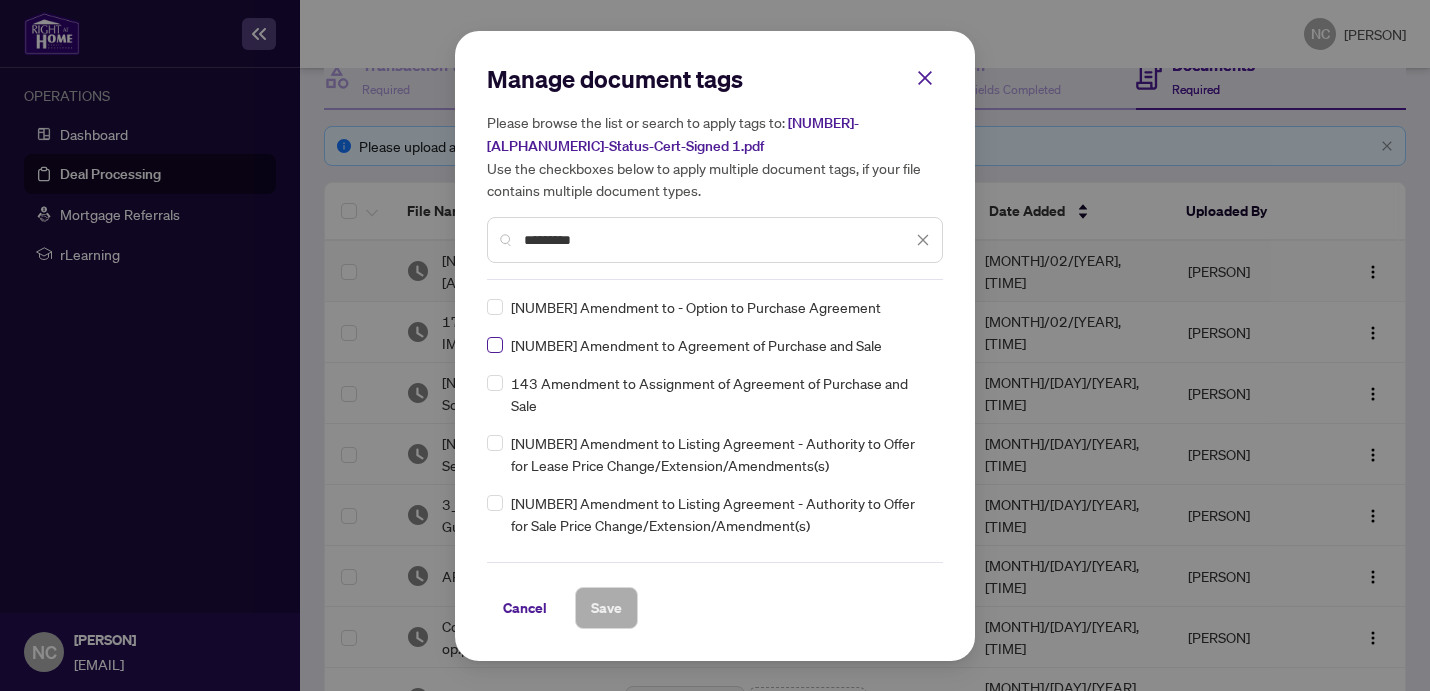 type on "*********" 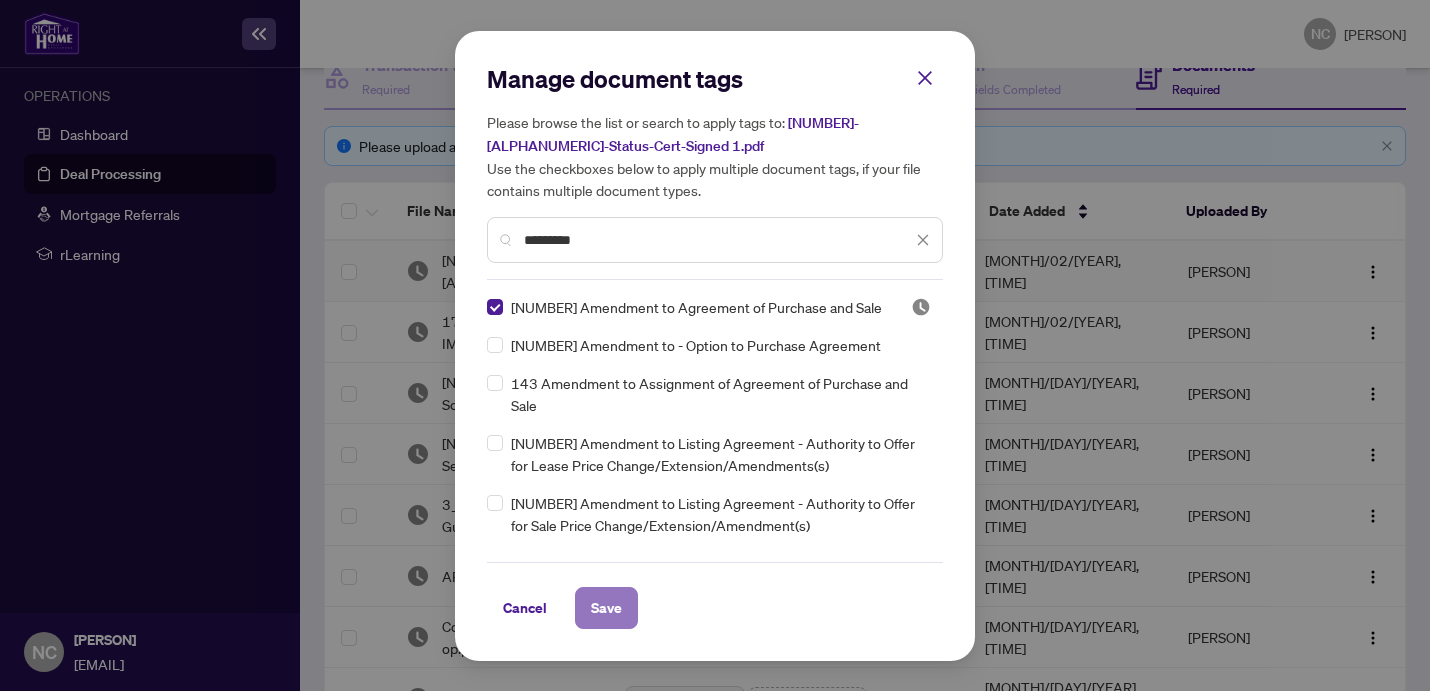 click on "Save" at bounding box center (0, 0) 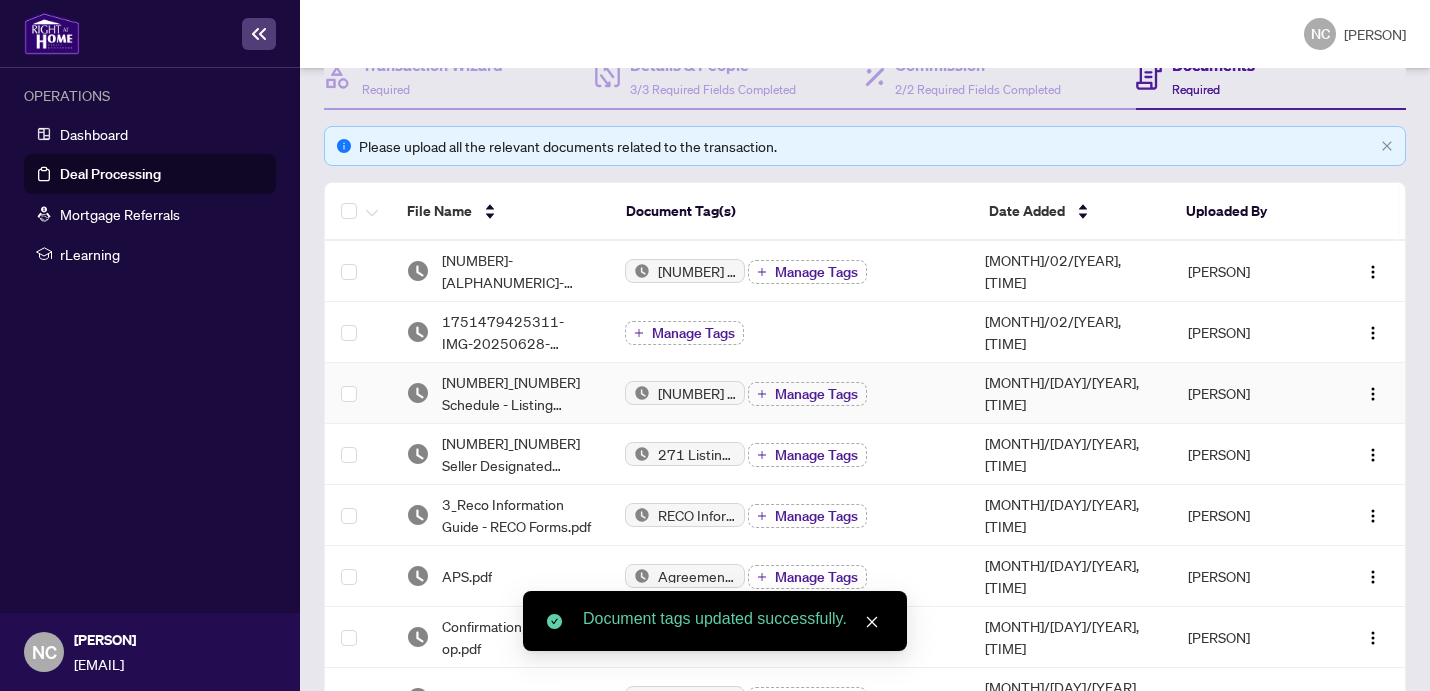 scroll, scrollTop: 0, scrollLeft: 0, axis: both 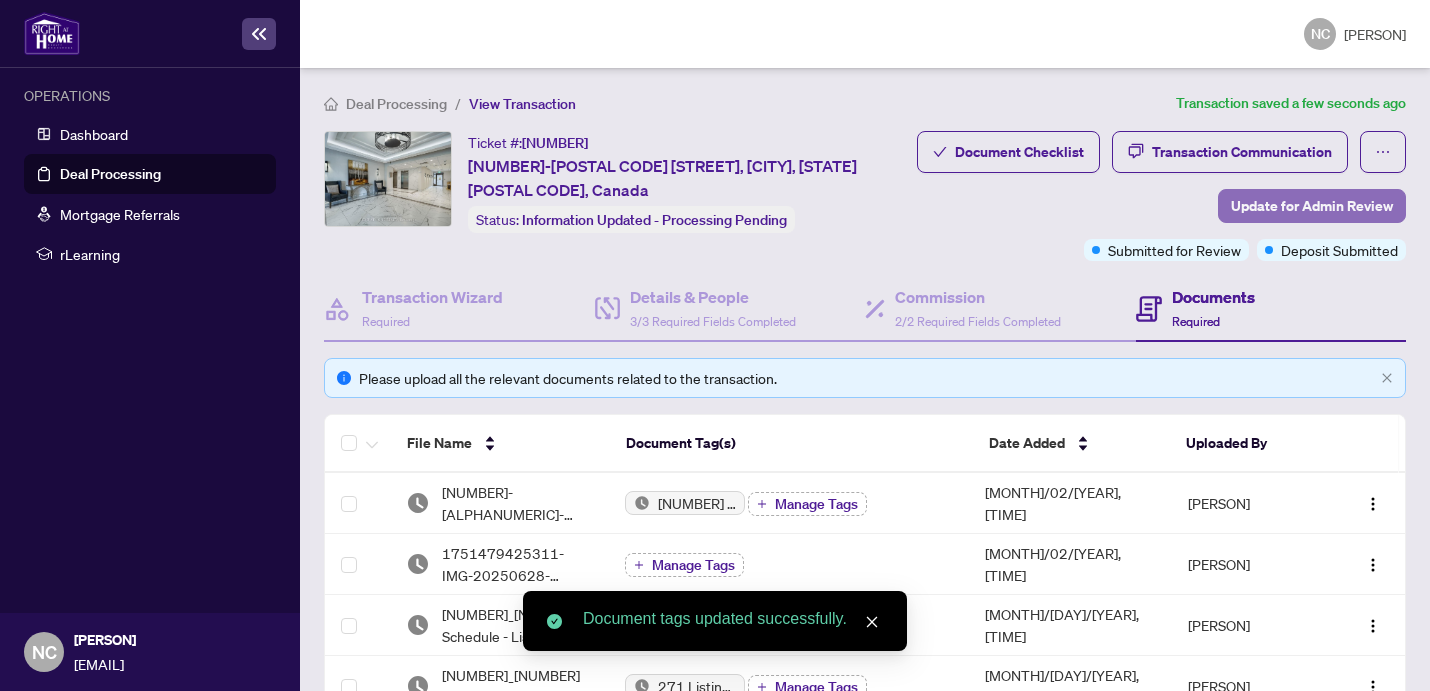 click on "Update for Admin Review" at bounding box center [1312, 206] 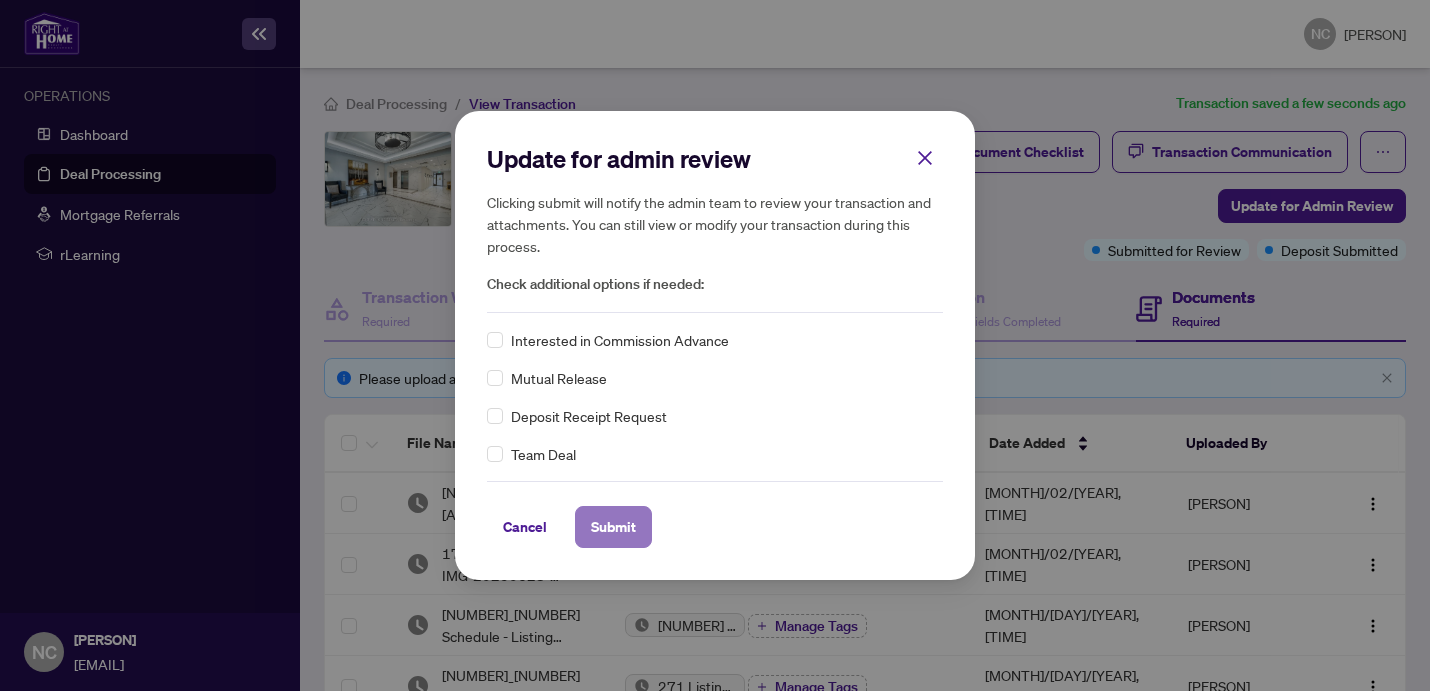 click on "Submit" at bounding box center (0, 0) 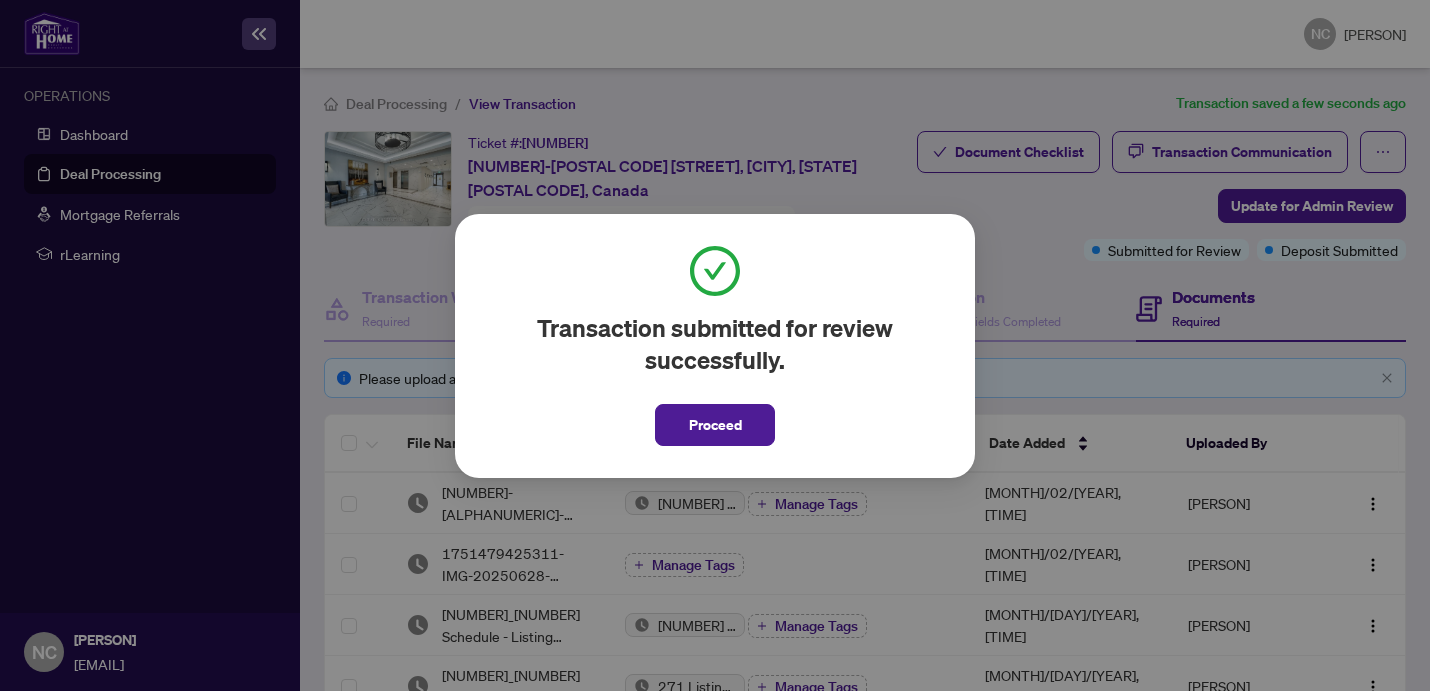 click on "Transaction submitted for review successfully. Proceed Cancel OK" at bounding box center [715, 345] 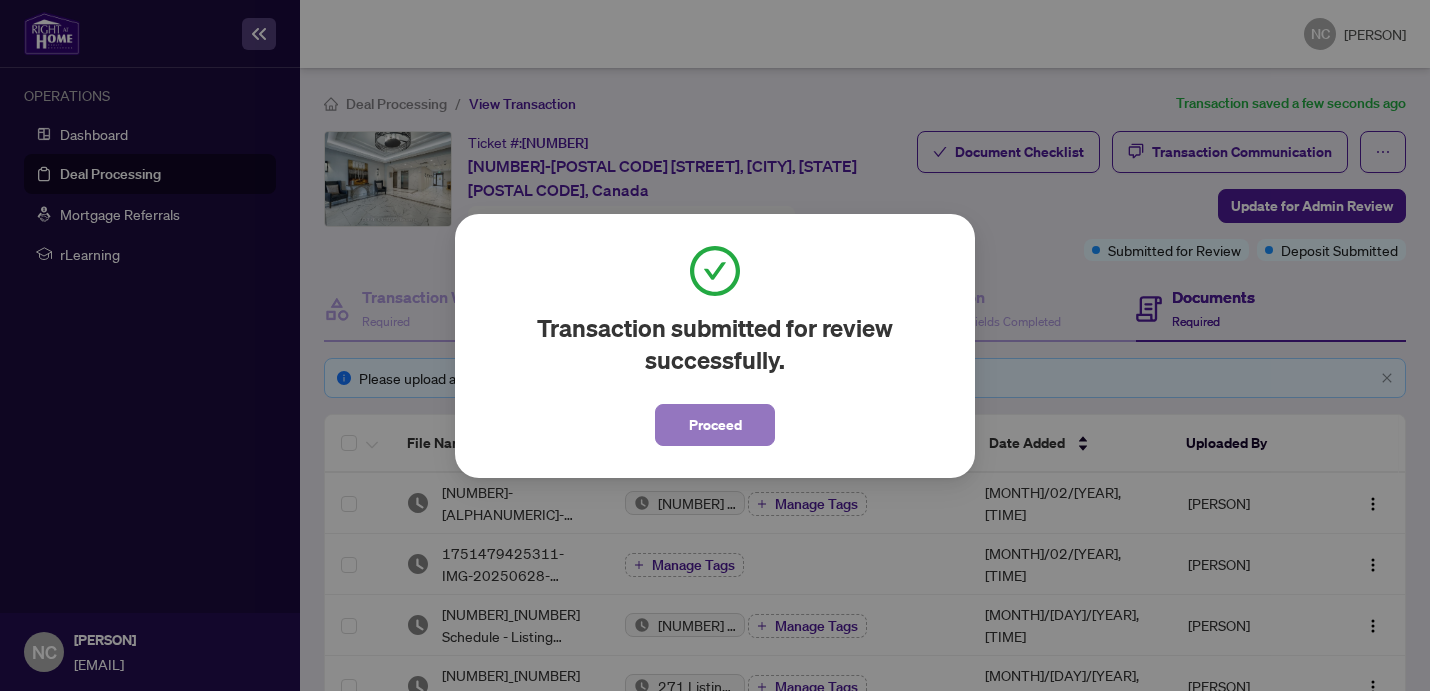 click on "Proceed" at bounding box center [715, 425] 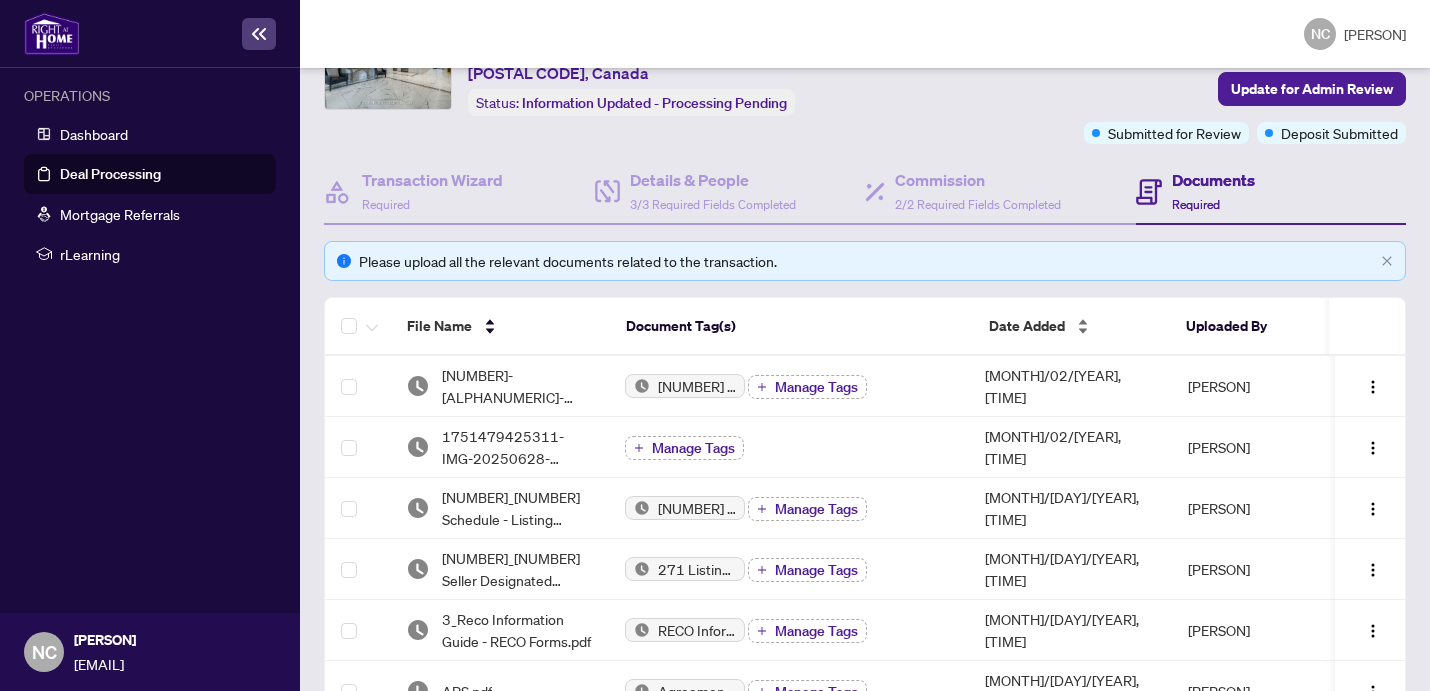 scroll, scrollTop: 123, scrollLeft: 0, axis: vertical 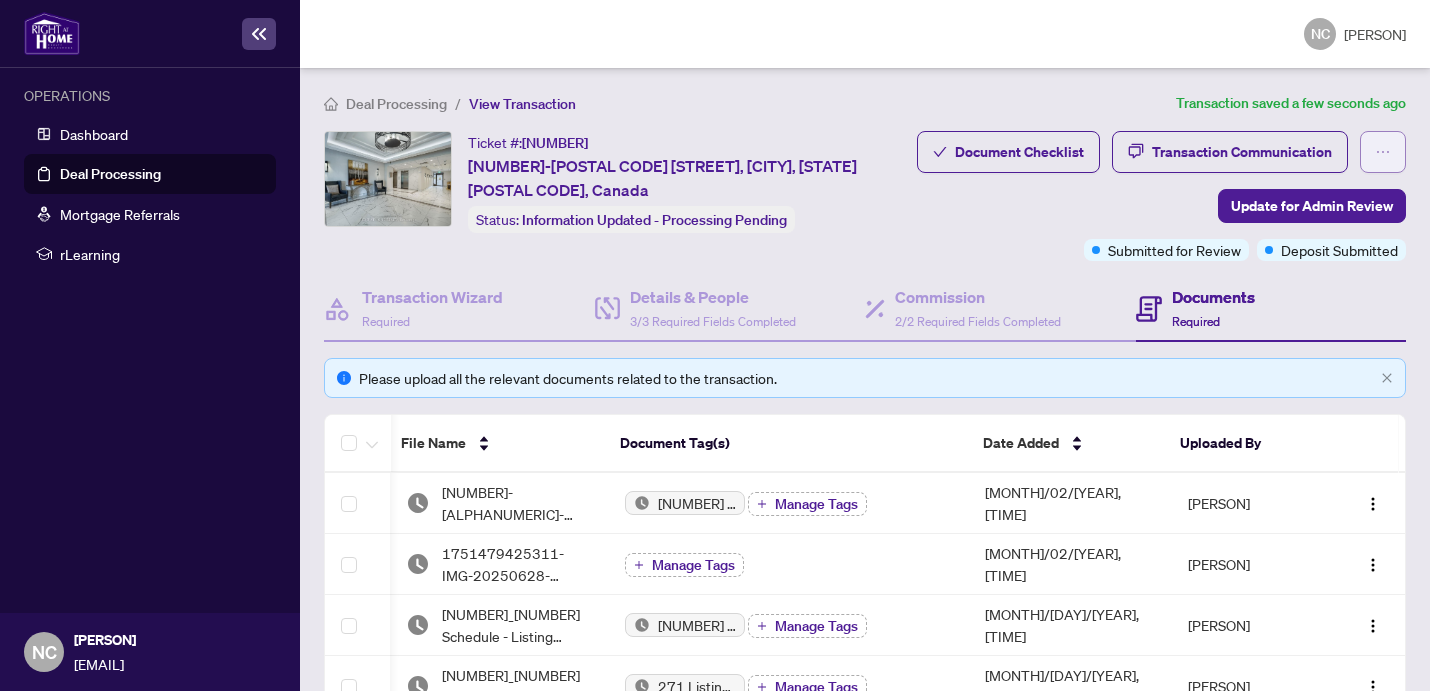 click at bounding box center [1383, 152] 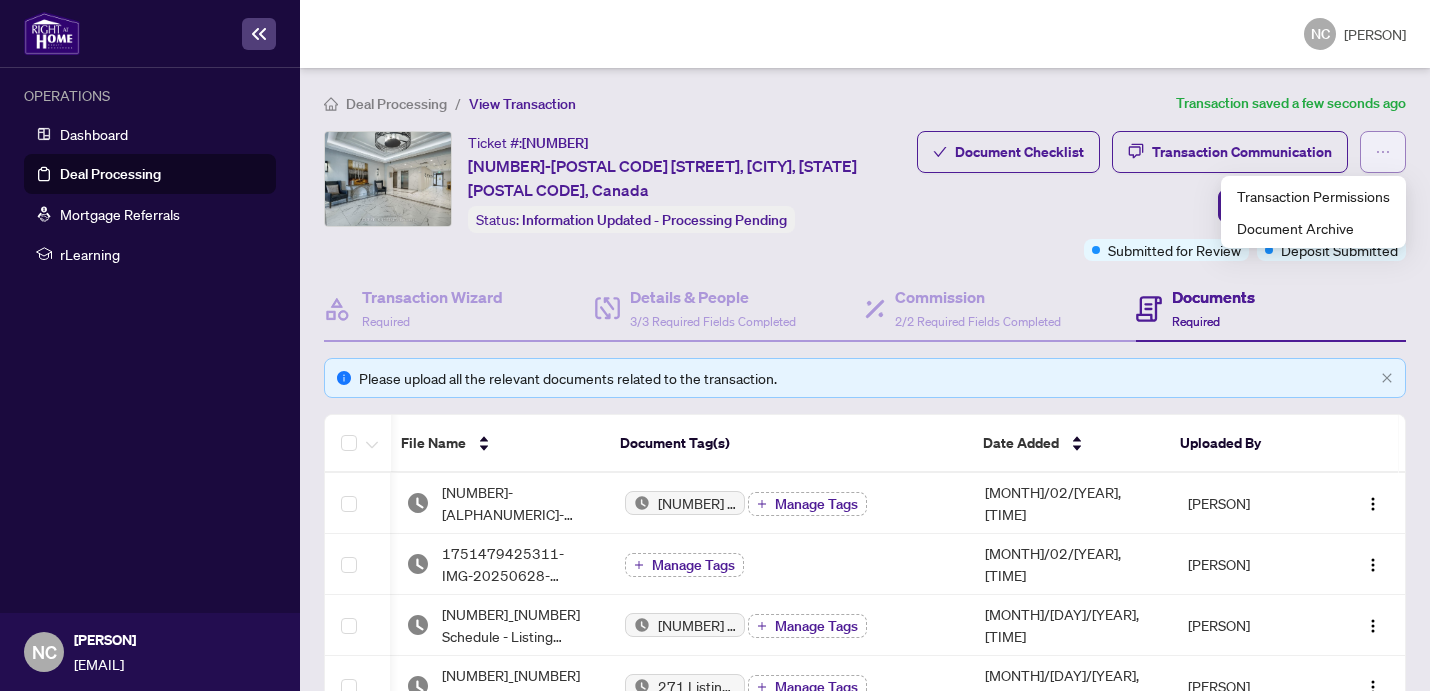 click at bounding box center [1383, 152] 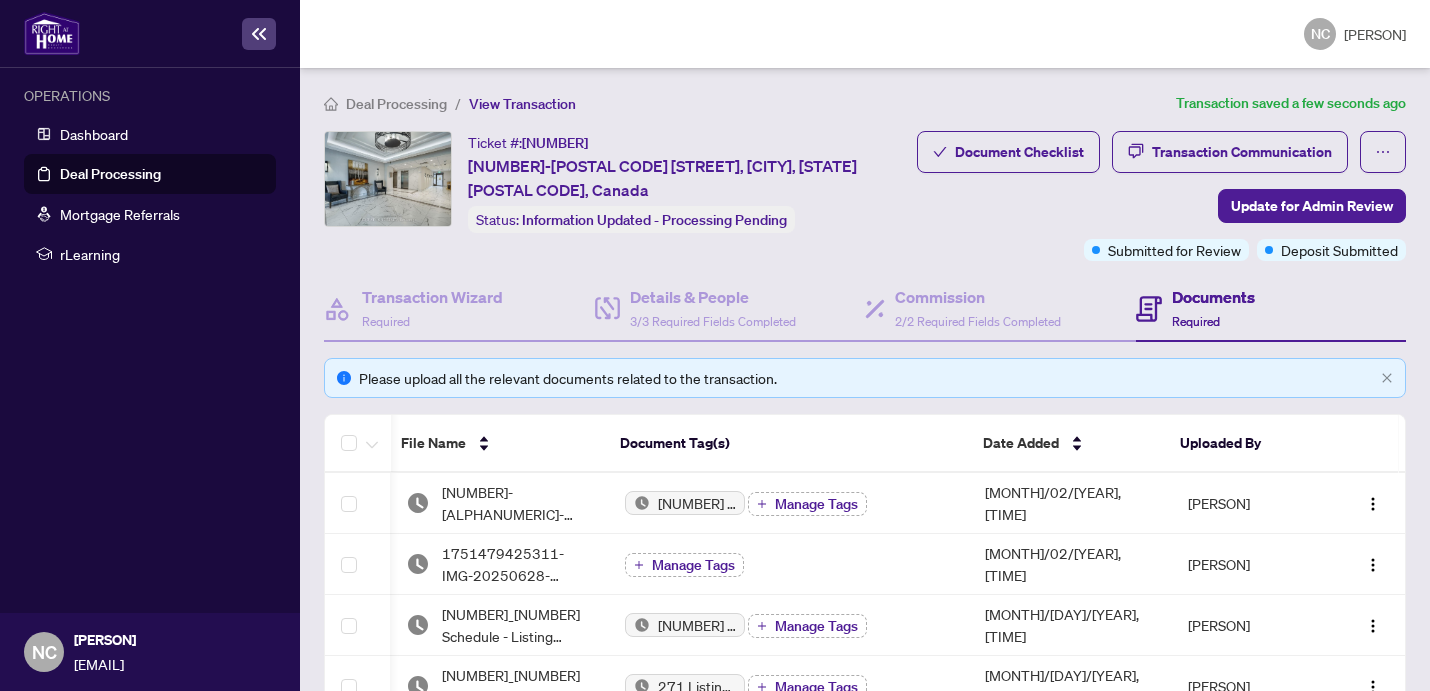 click on "Deal Processing" at bounding box center (396, 104) 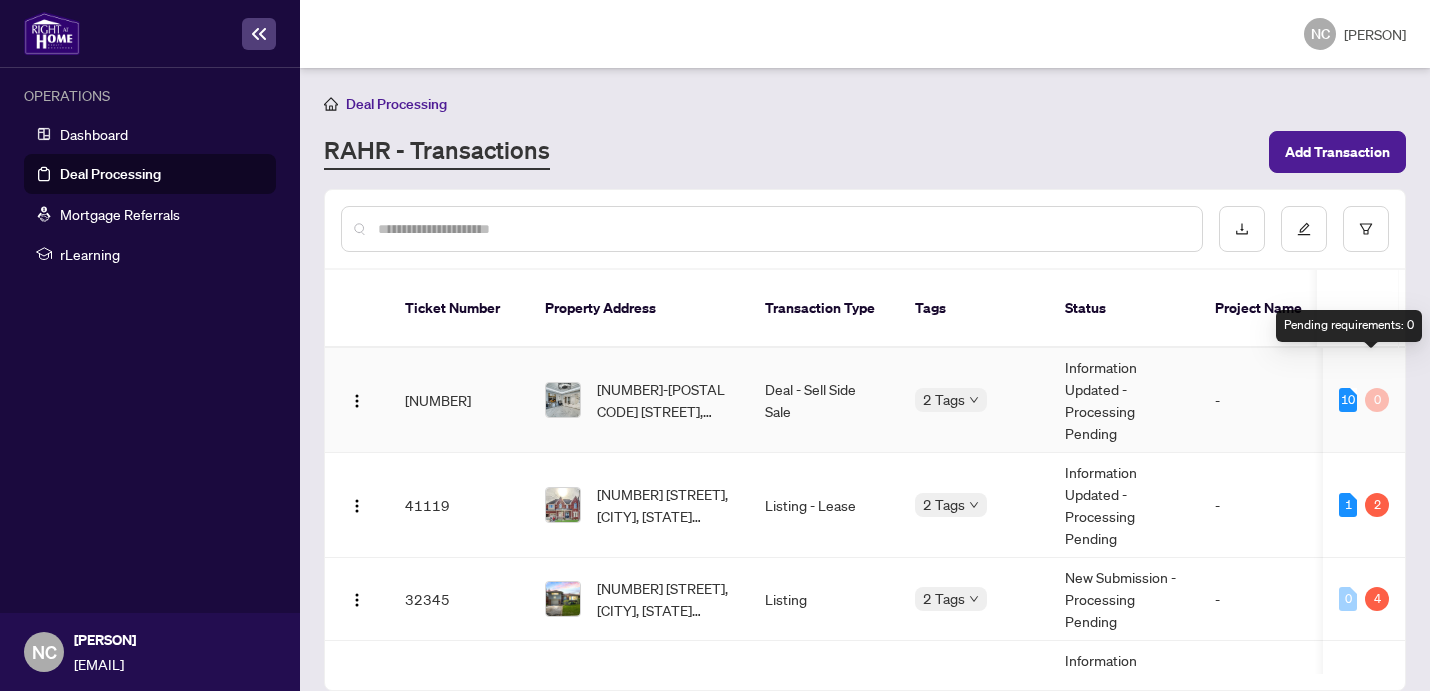 click on "0" at bounding box center [1377, 400] 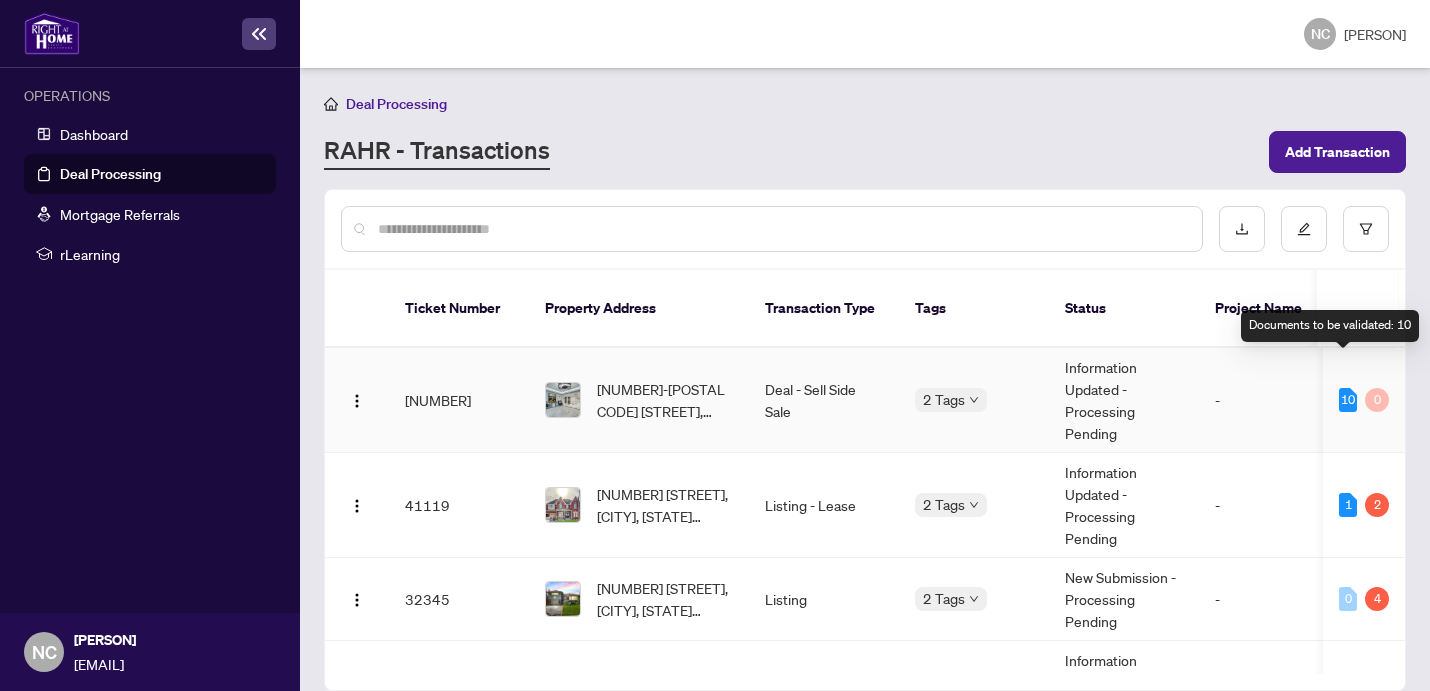 click on "-" at bounding box center (1259, 400) 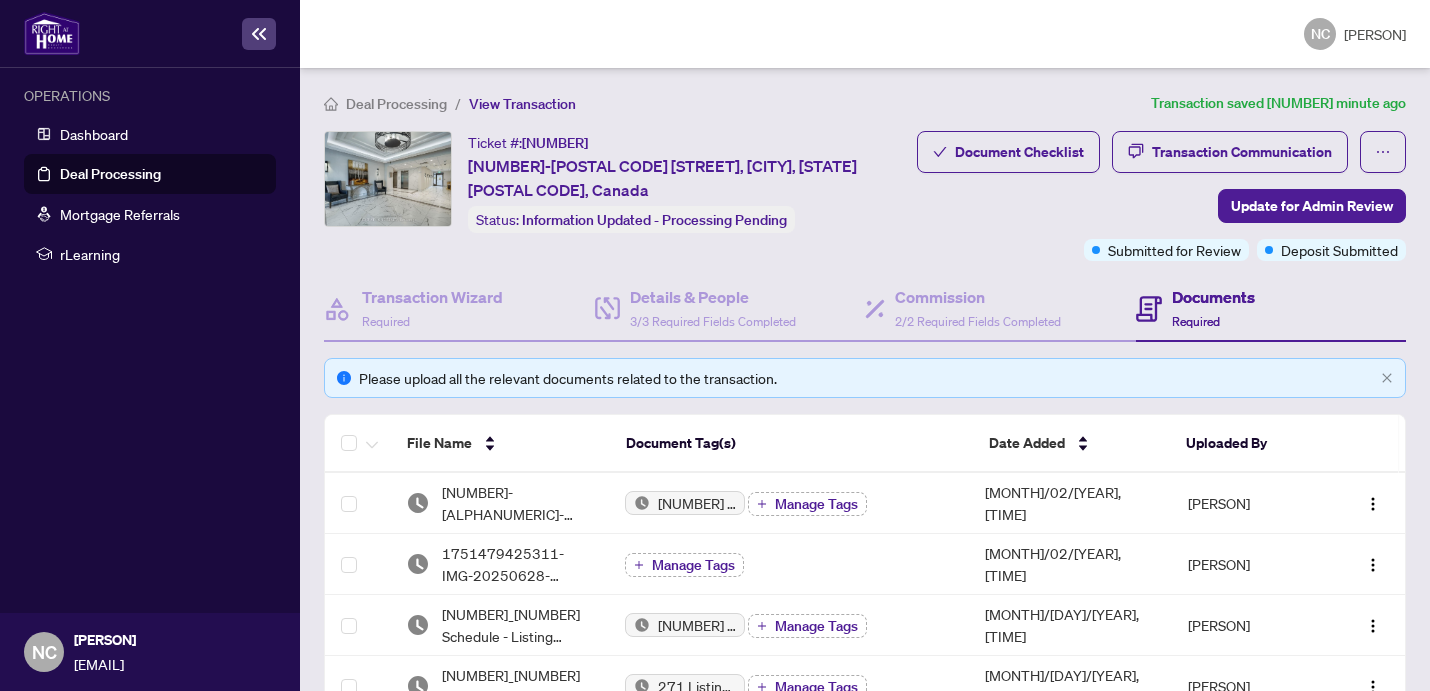 click on "Deal Processing / View Transaction Transaction saved   a minute ago Ticket #:  41957 [PHONE] [STREET], [CITY], [PROVINCE] [POSTAL_CODE], [COUNTRY] Status:   Information Updated - Processing Pending Update for Admin Review Document Checklist Transaction Communication Update for Admin Review Submitted for Review Deposit Submitted Transaction Wizard Required Details & People 3/3 Required Fields Completed Commission 2/2 Required Fields Completed Documents Required Please upload all the relevant documents related to the transaction. File Name Document Tag(s) Date Added Uploaded By             120-Amendment-Status-Cert-Signed 1.pdf 120 Amendment to Agreement of Purchase and Sale Manage Tags Jul/02/2025, 09:02pm [PERSON] 1751479425311-IMG-20250628-WA00061.jpg Manage Tags Jul/02/2025, 02:04pm [PERSON] 1_203 Schedule - Listing Agreement - Authority to Offer for Sale A - OREA.pdf 203 Schedule - Listing Agreement Authority to Offer for Sale Manage Tags Jul/02/2025, 01:58pm Manage Tags APS.pdf" at bounding box center (865, 799) 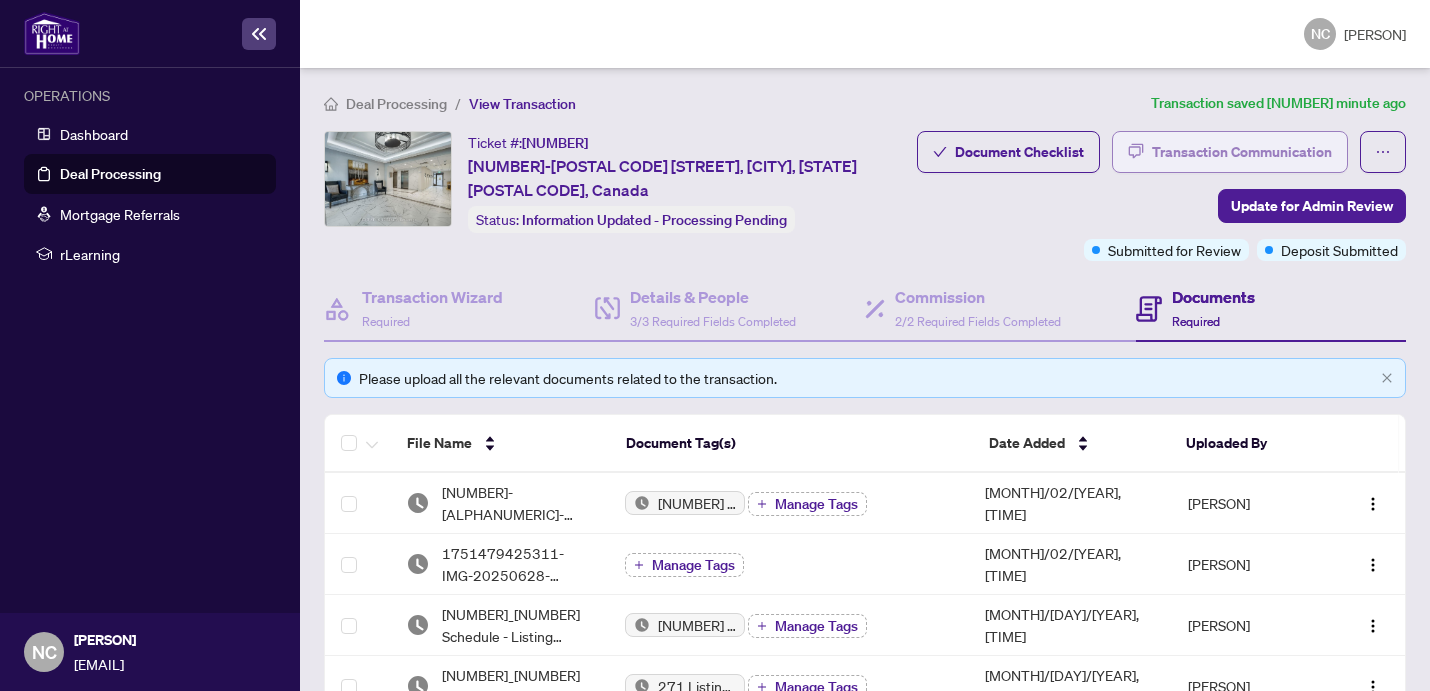 click on "Transaction Communication" at bounding box center (1242, 152) 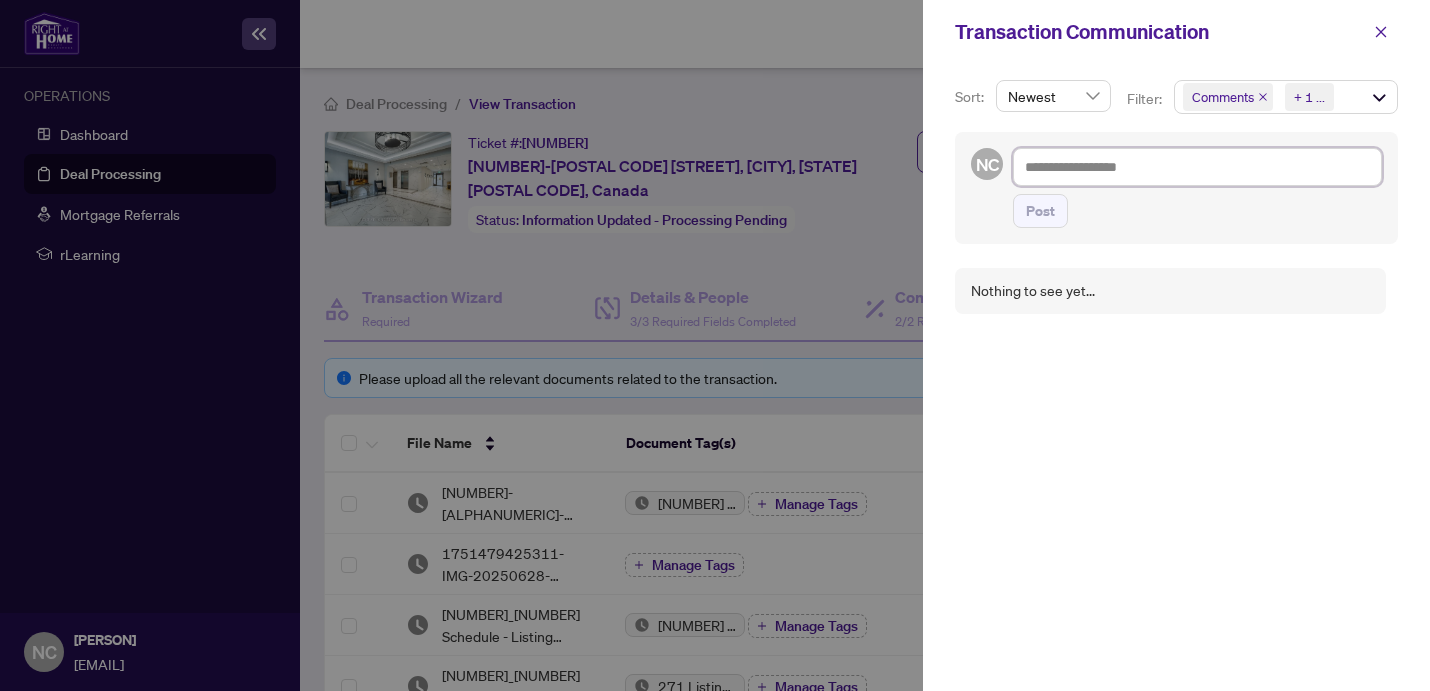 click at bounding box center (1197, 167) 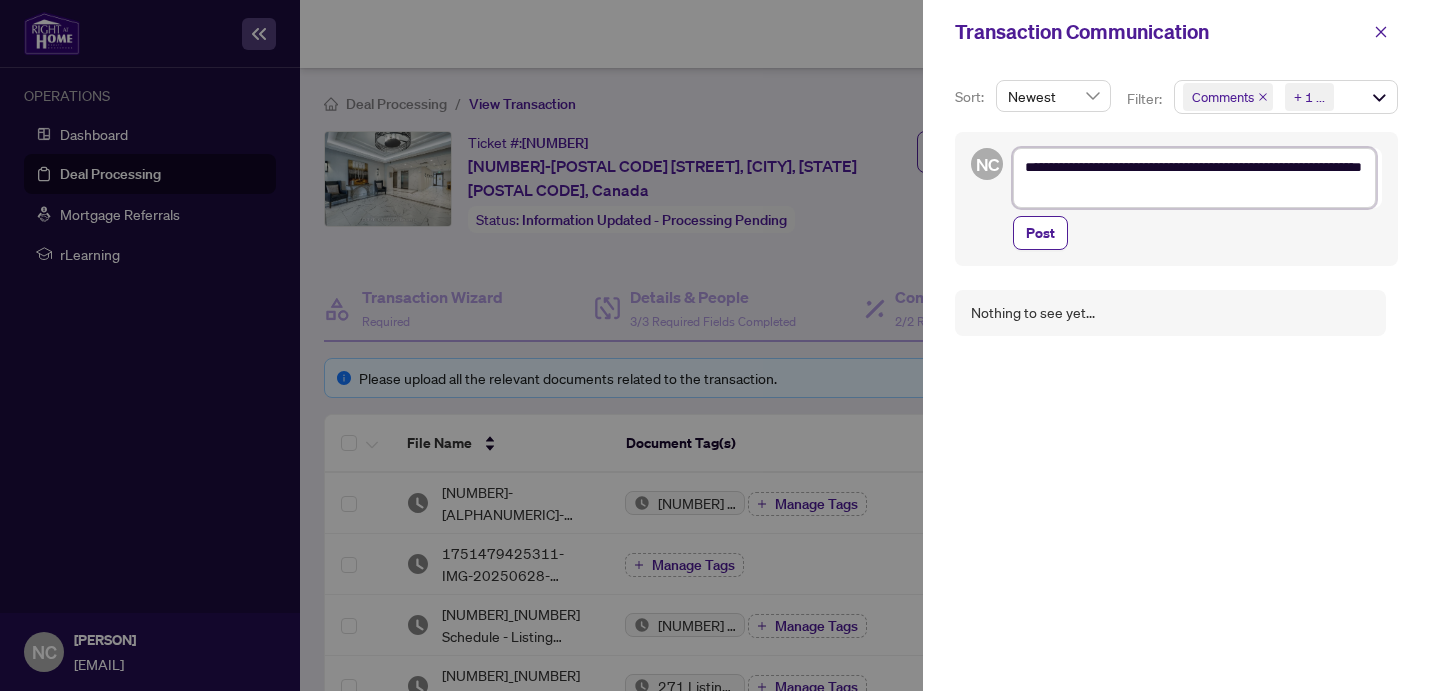 drag, startPoint x: 1169, startPoint y: 166, endPoint x: 1069, endPoint y: 187, distance: 102.18121 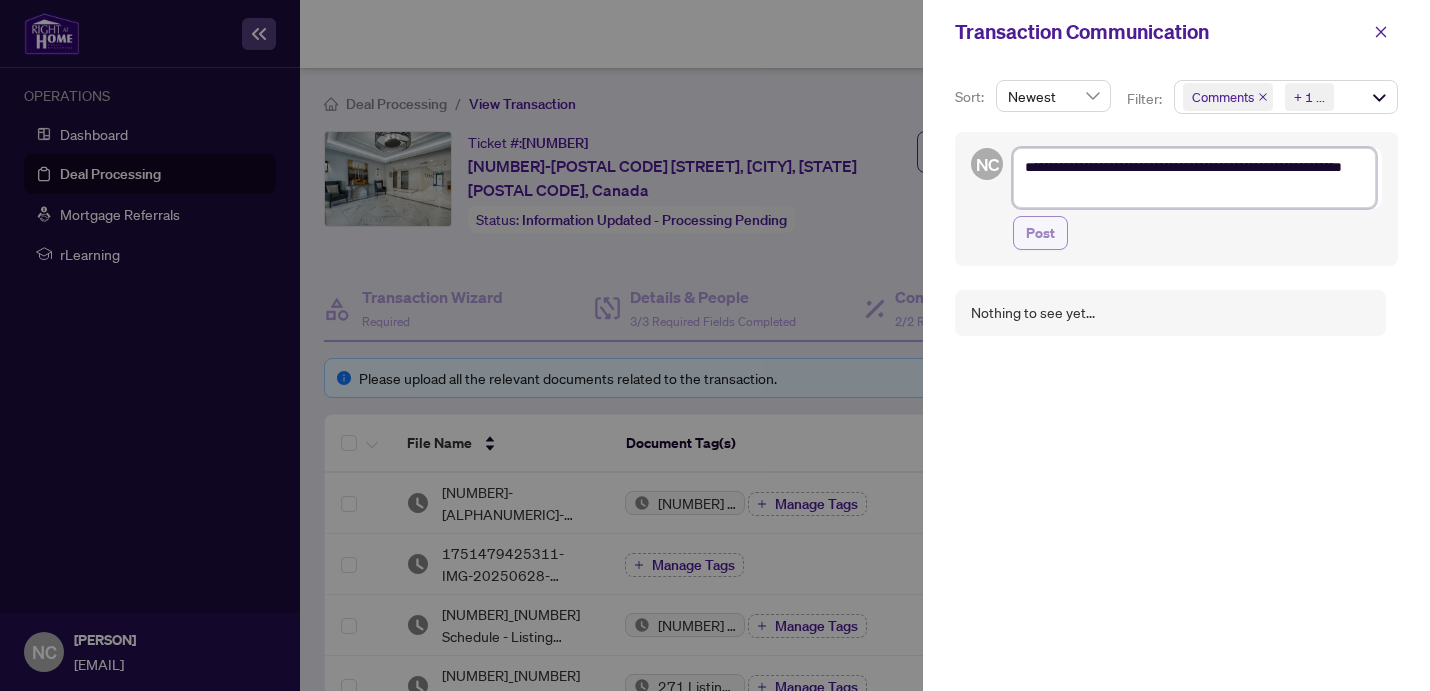 type on "**********" 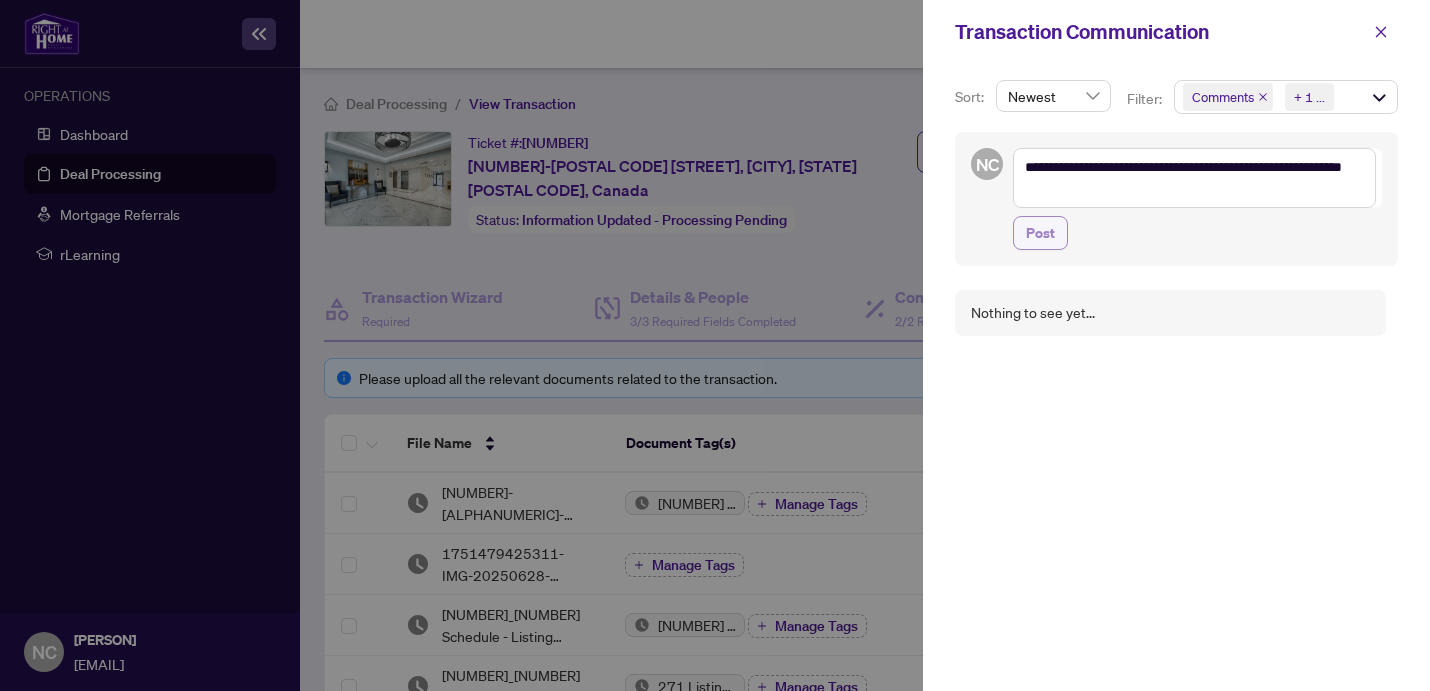 click on "Post" at bounding box center [1040, 233] 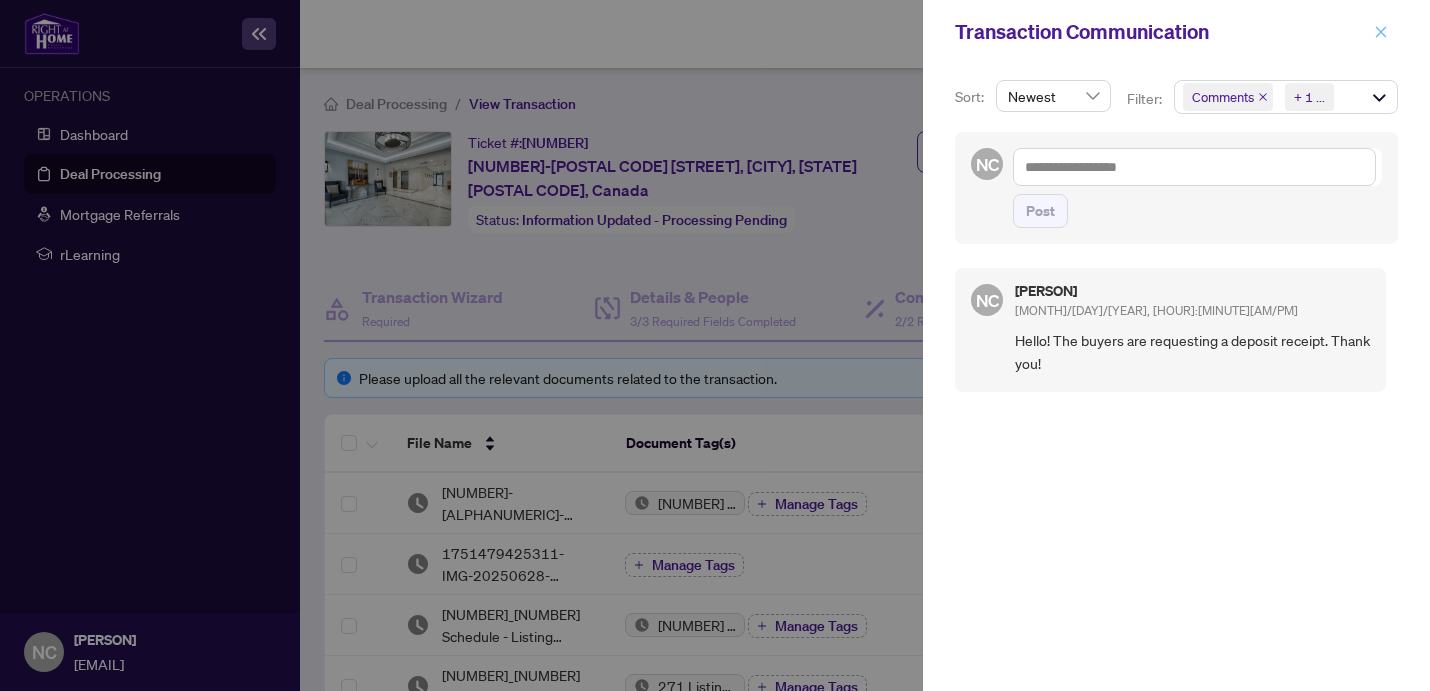 click at bounding box center (1381, 32) 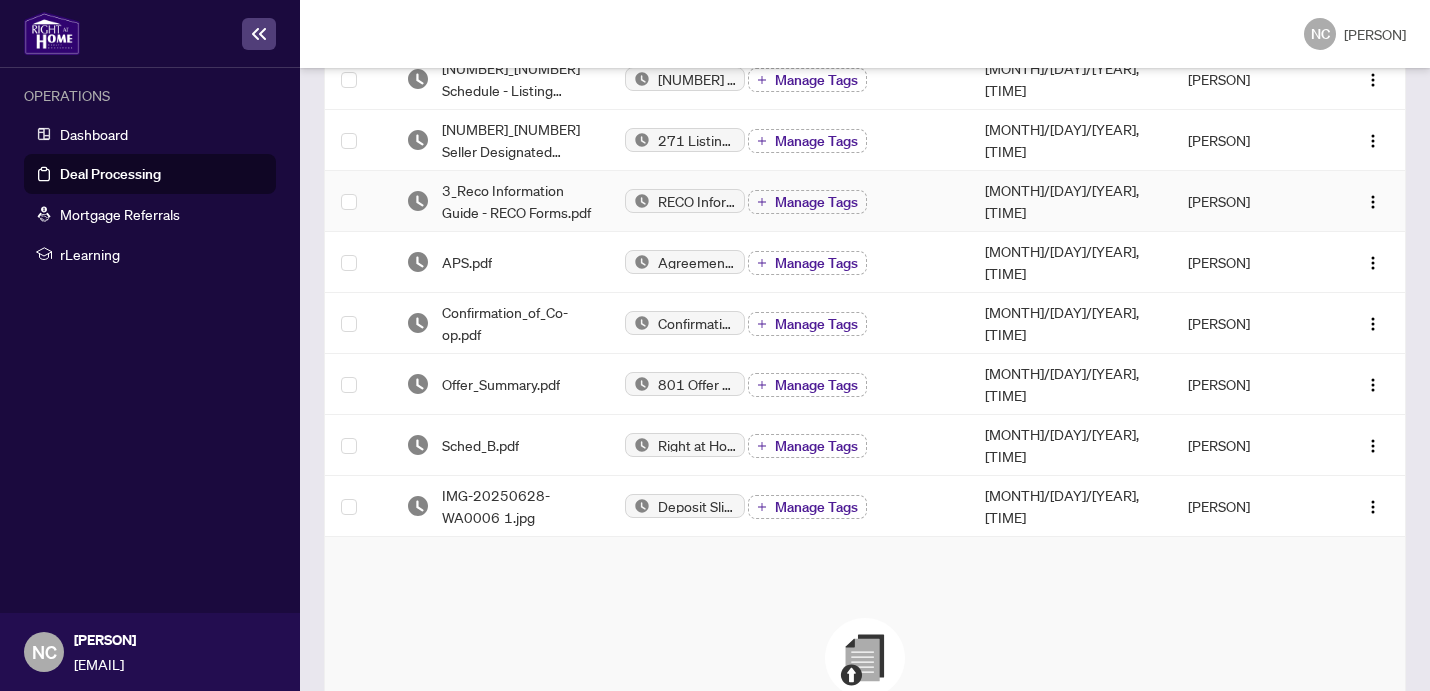 scroll, scrollTop: 548, scrollLeft: 0, axis: vertical 